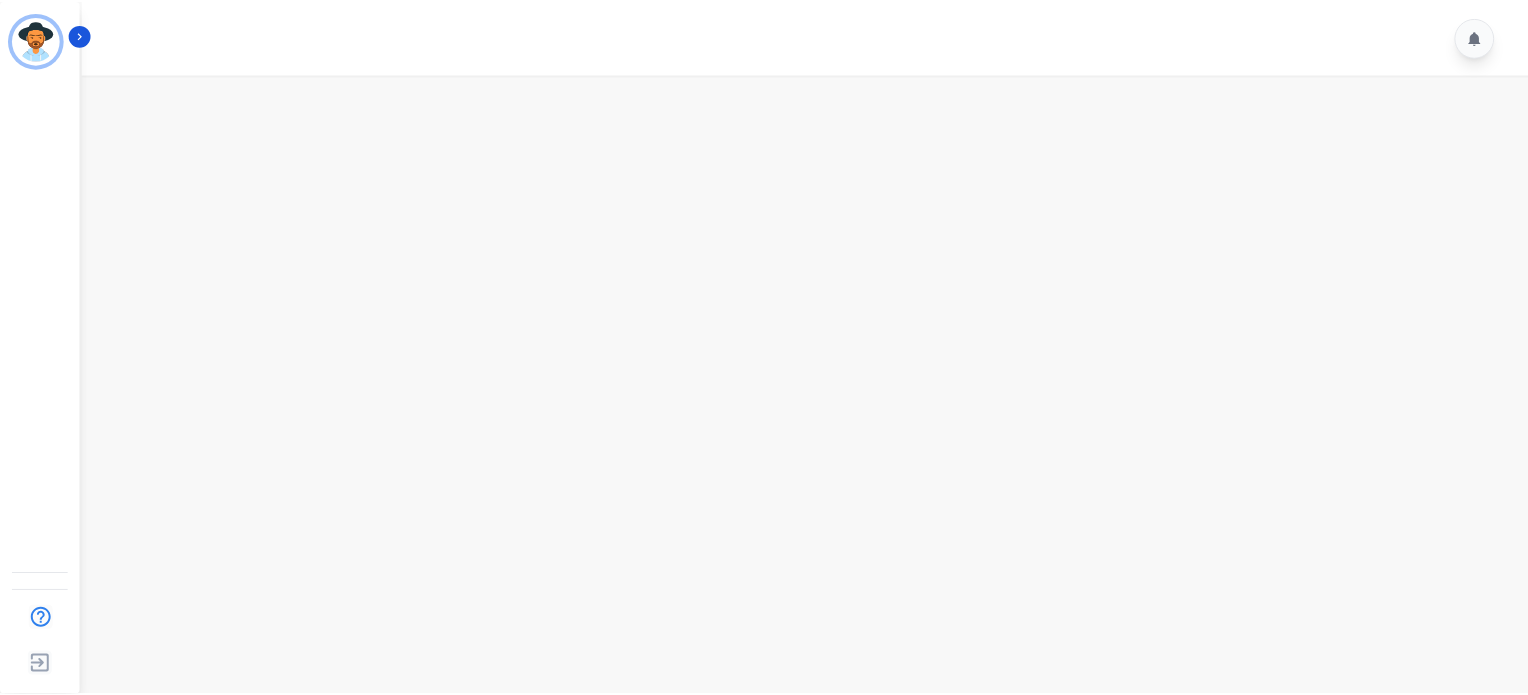 scroll, scrollTop: 0, scrollLeft: 0, axis: both 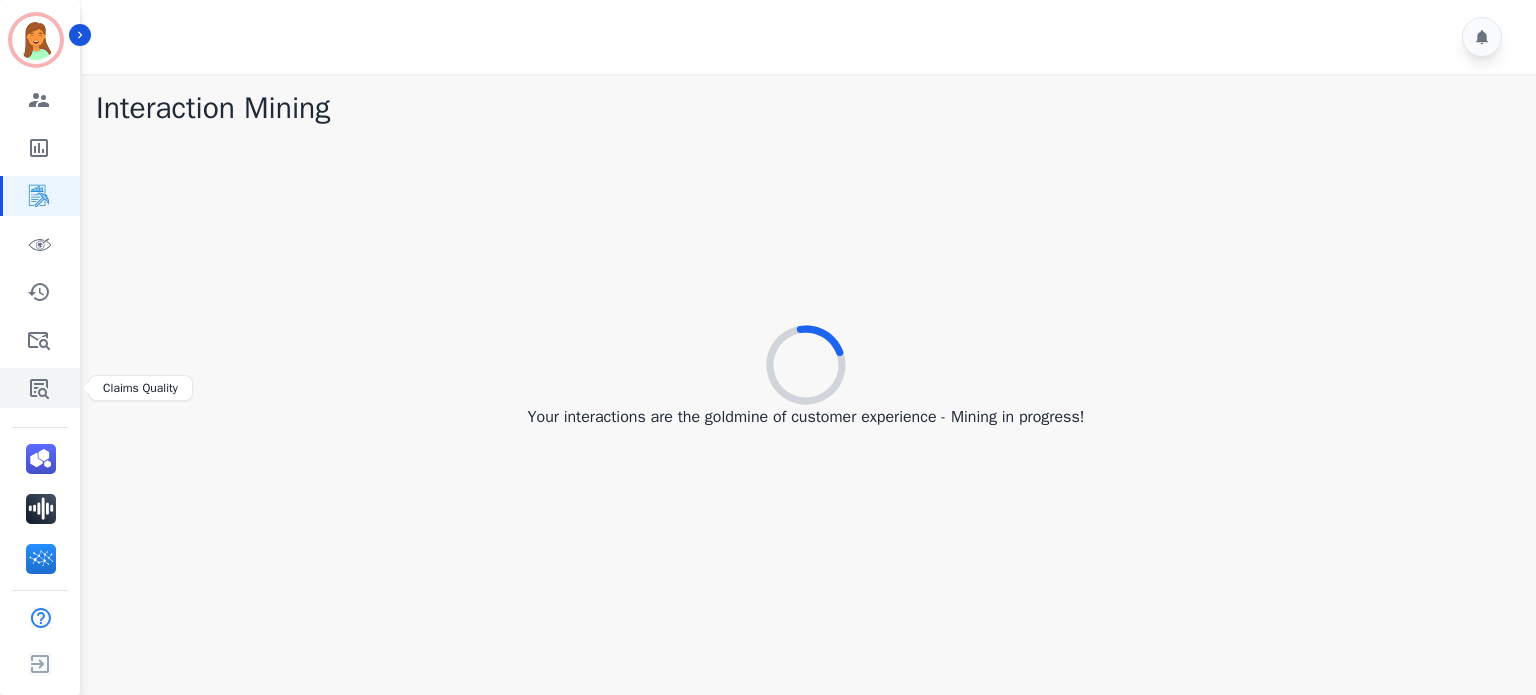 click 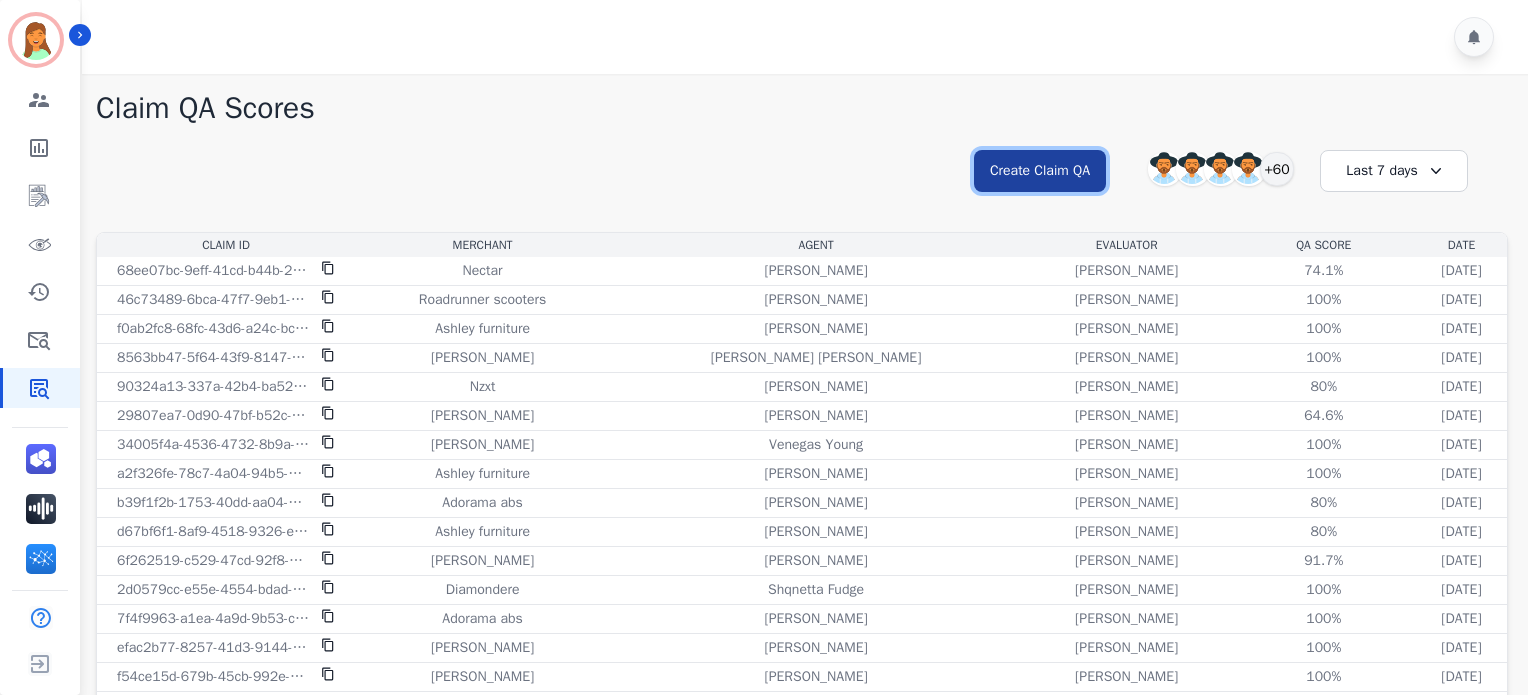 click on "Create Claim QA" at bounding box center (1040, 171) 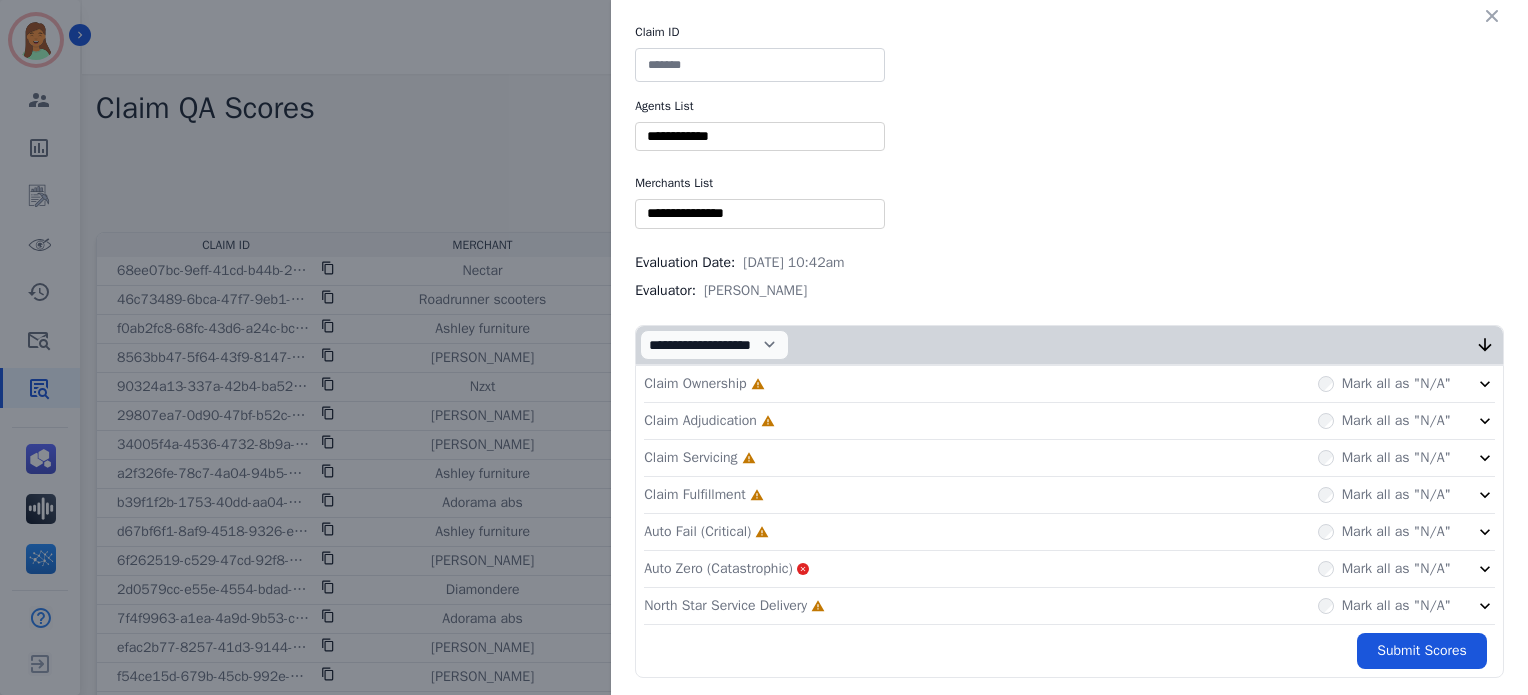 click at bounding box center [760, 213] 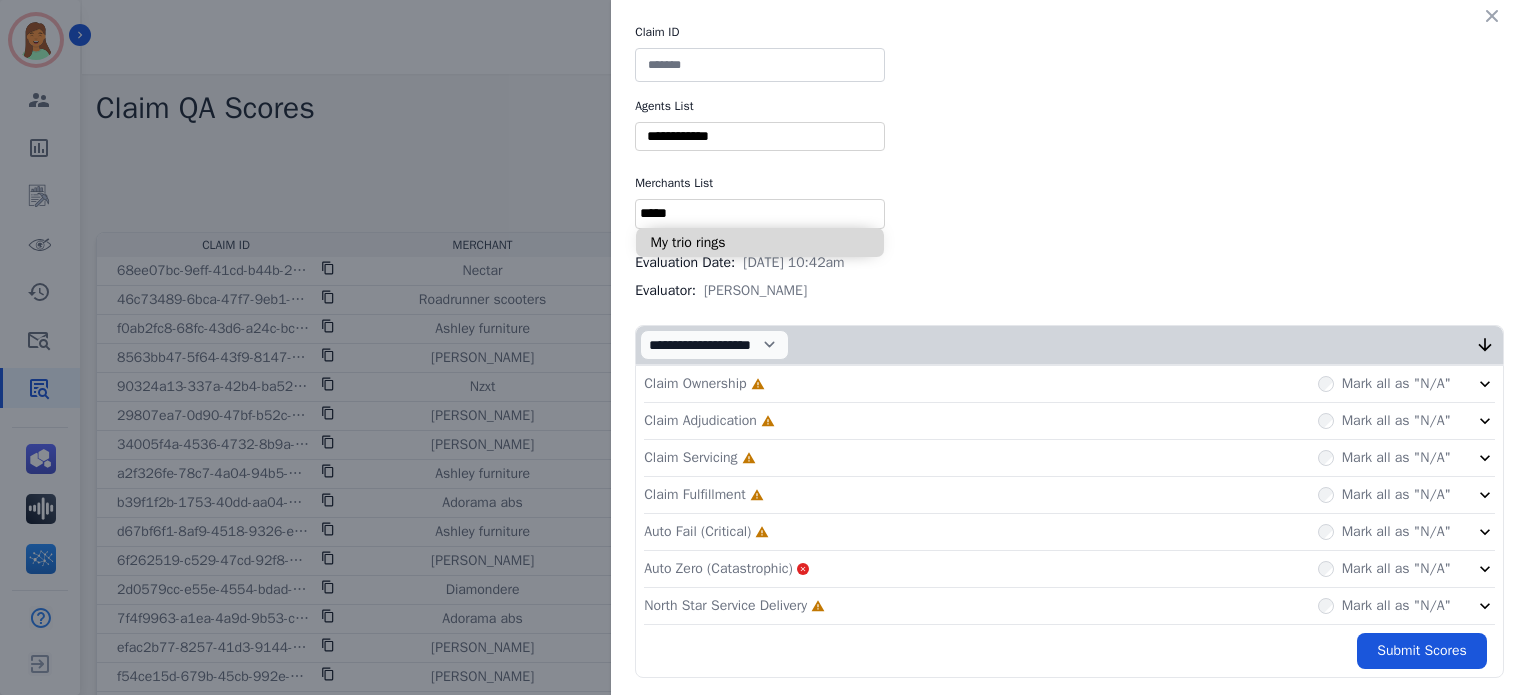 type on "*****" 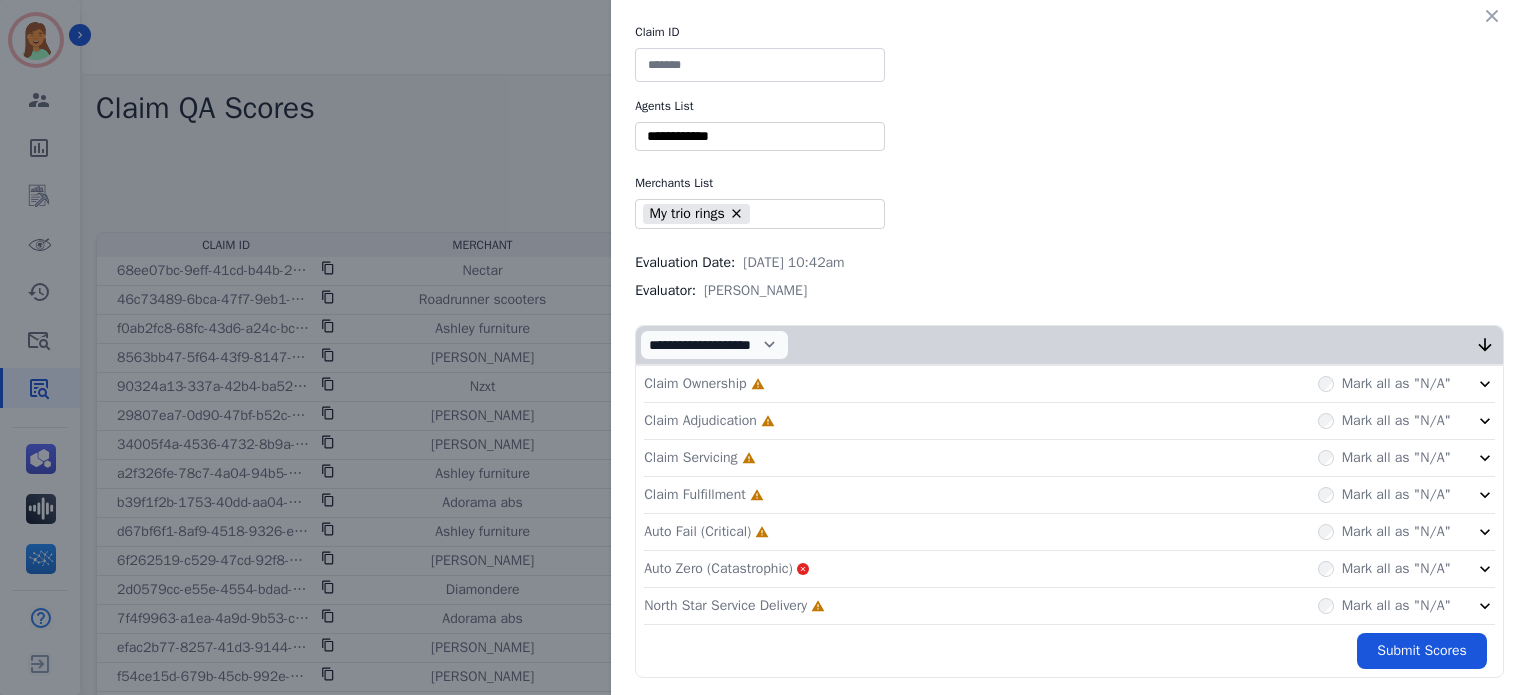 type on "**" 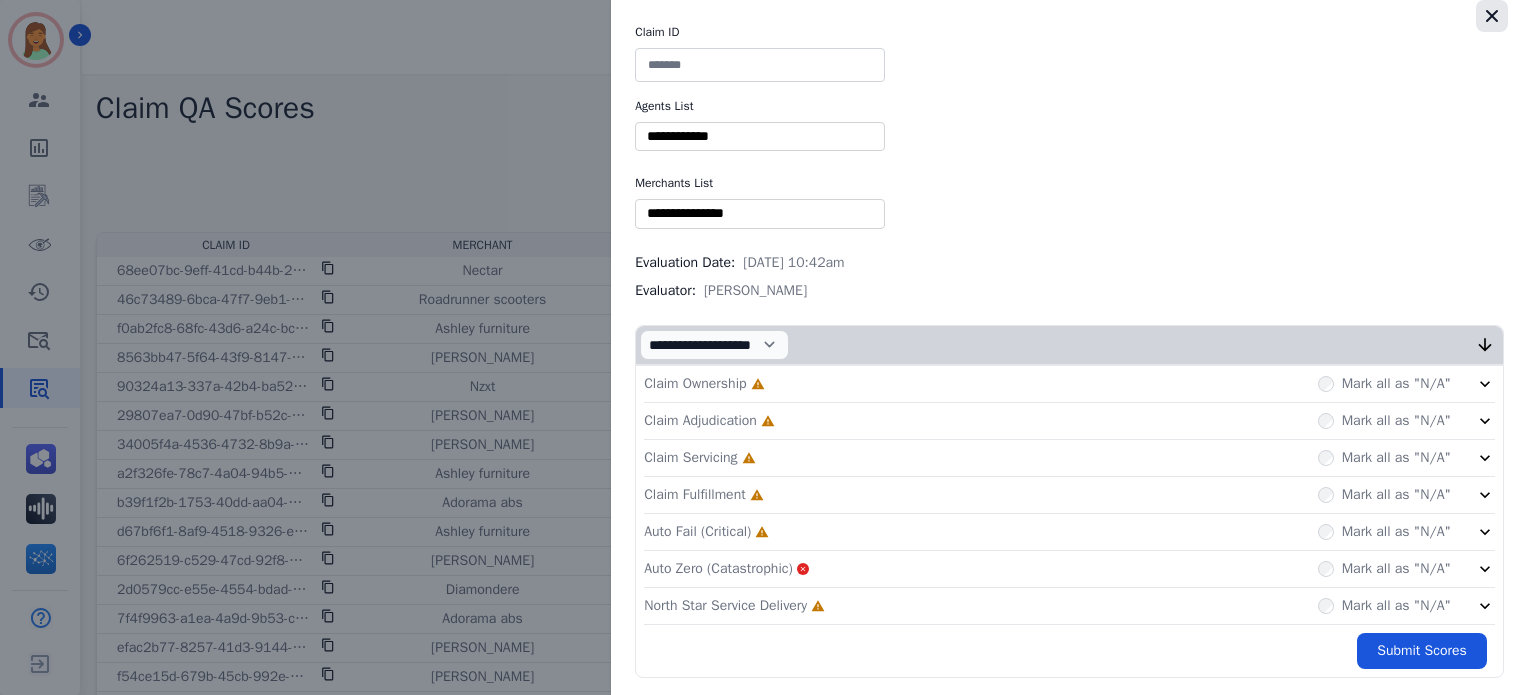 click 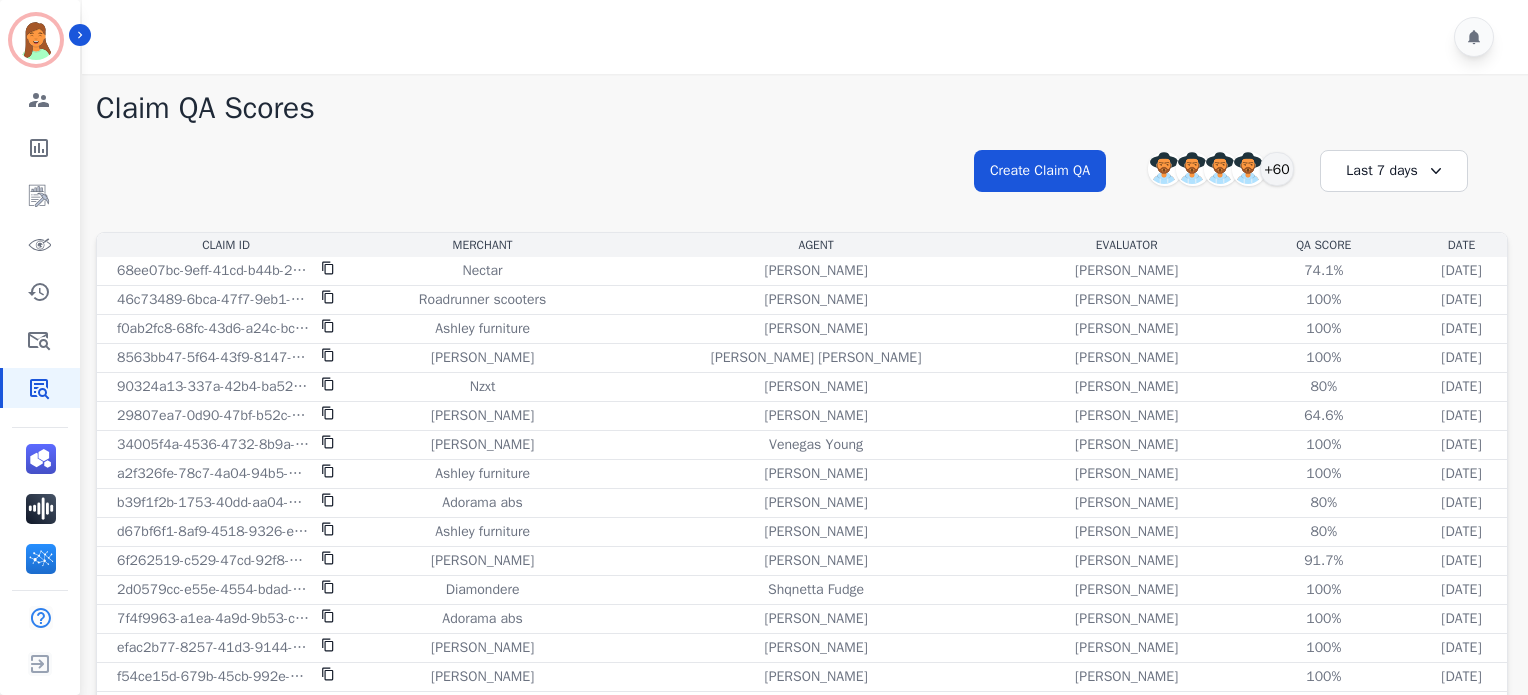 click on "**********" at bounding box center [802, 189] 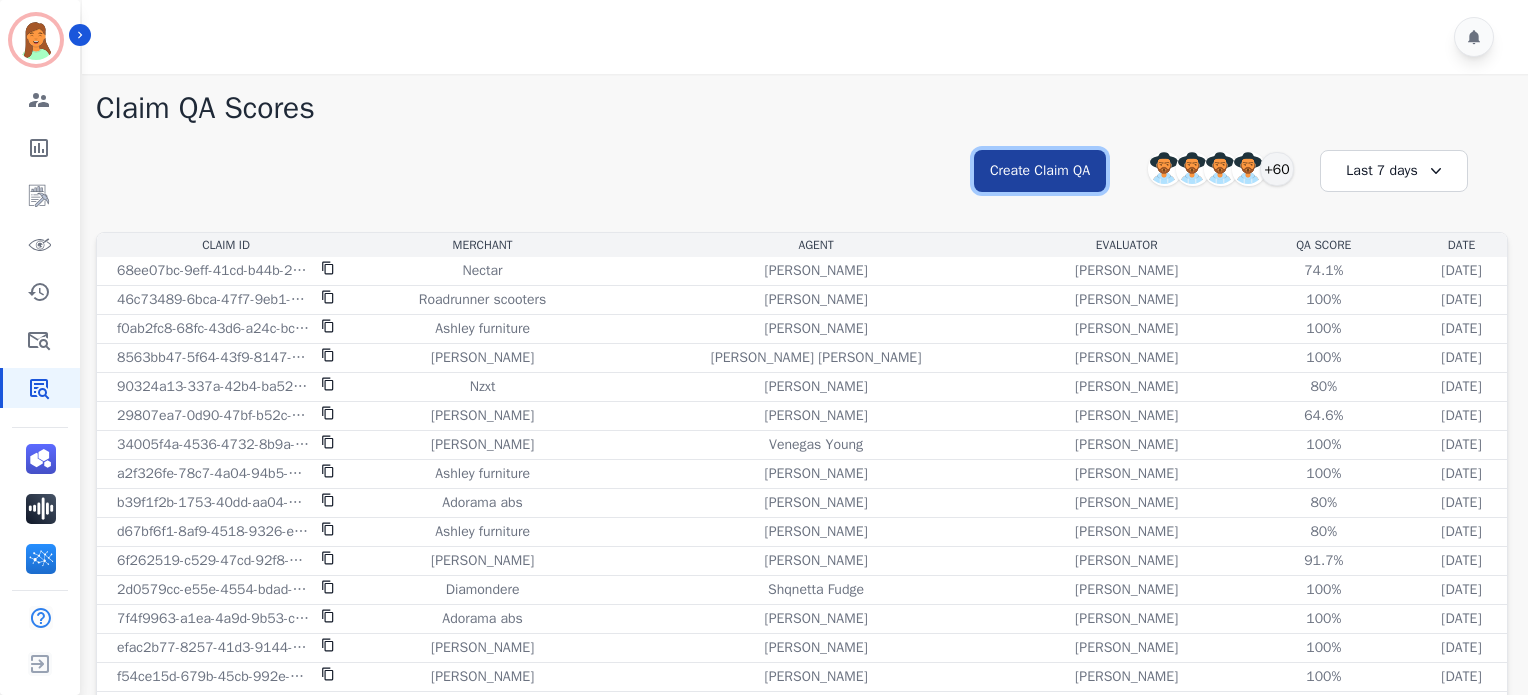 click on "Create Claim QA" at bounding box center (1040, 171) 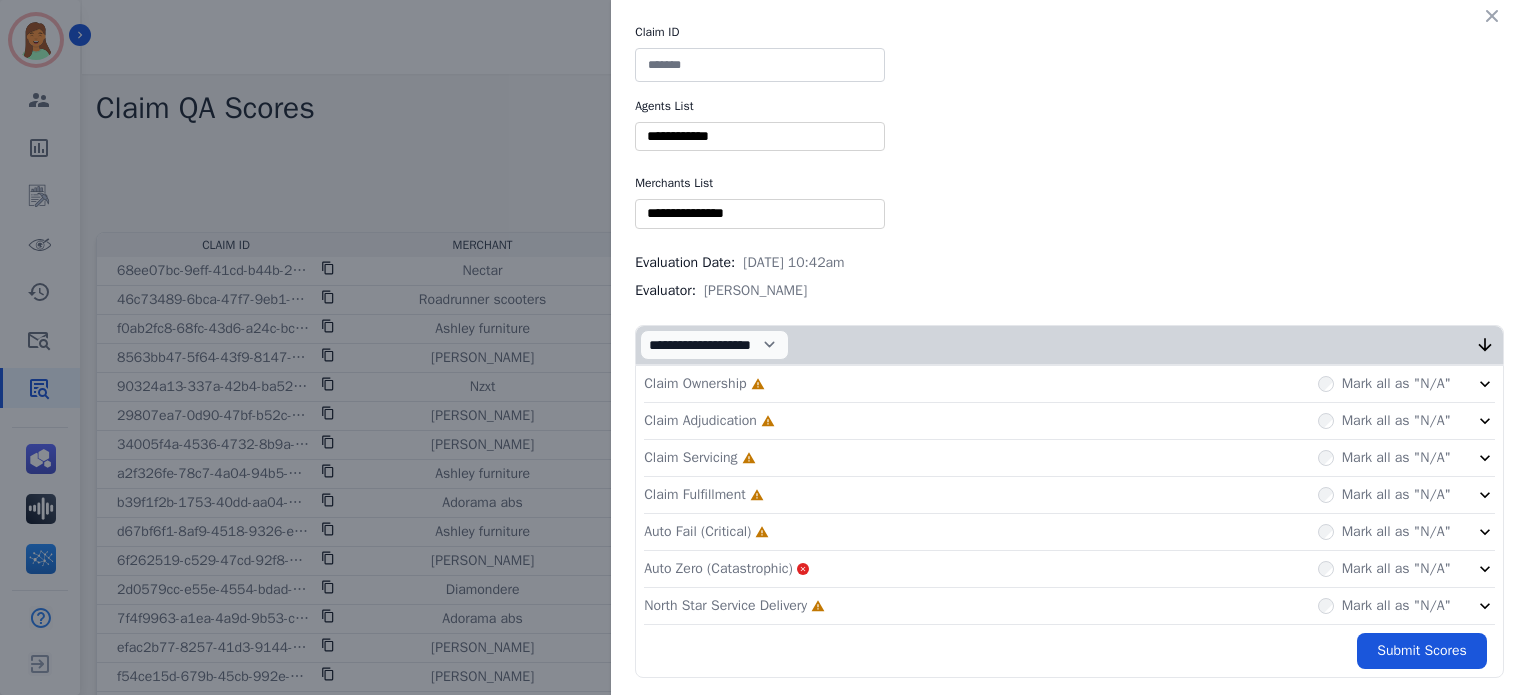 click at bounding box center [760, 65] 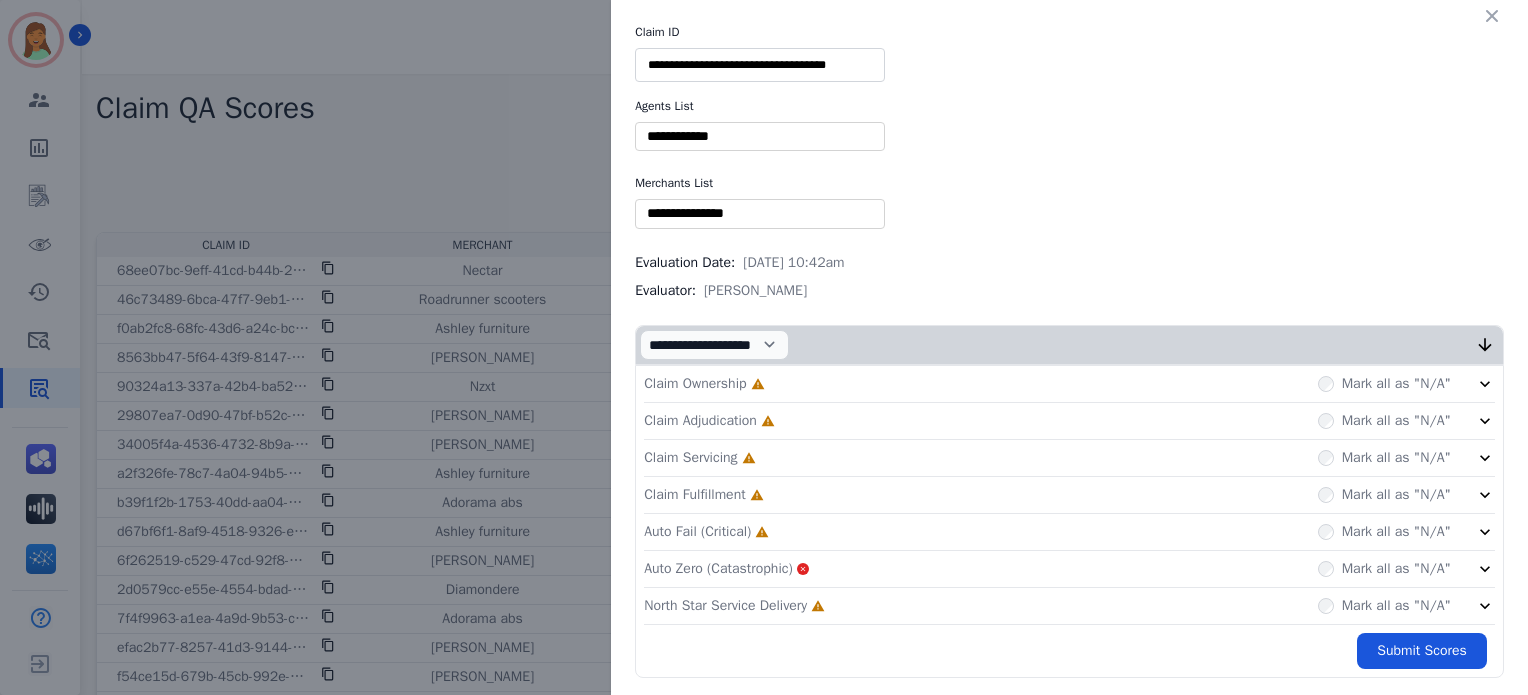 type on "**********" 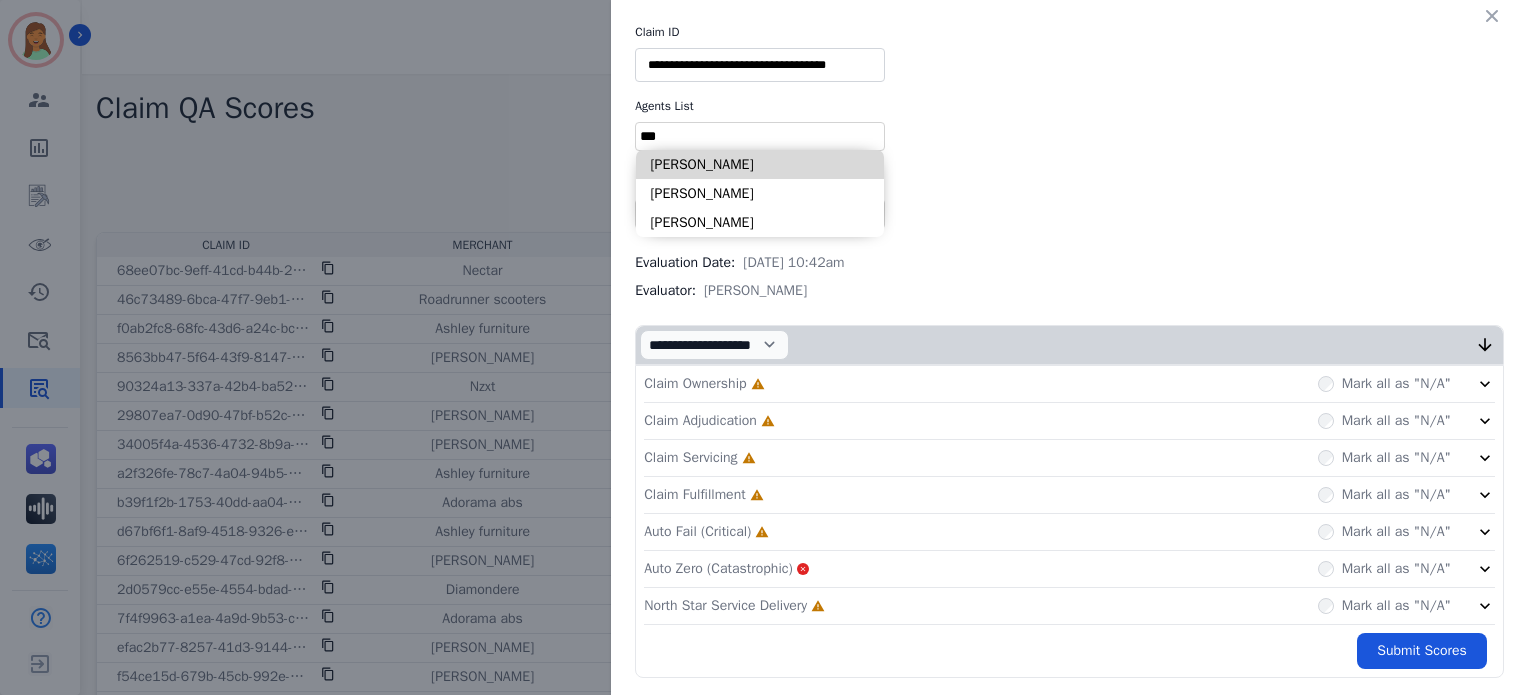 type on "***" 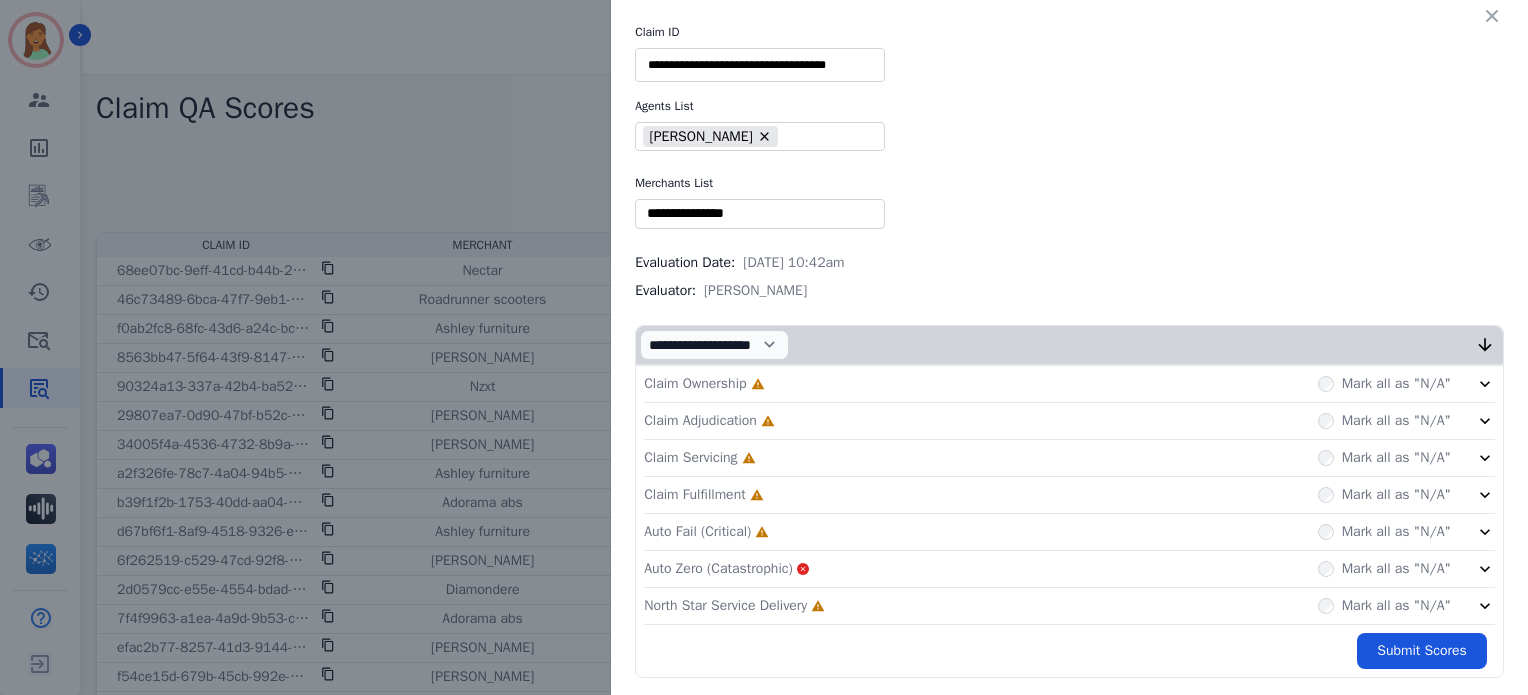 click at bounding box center (760, 213) 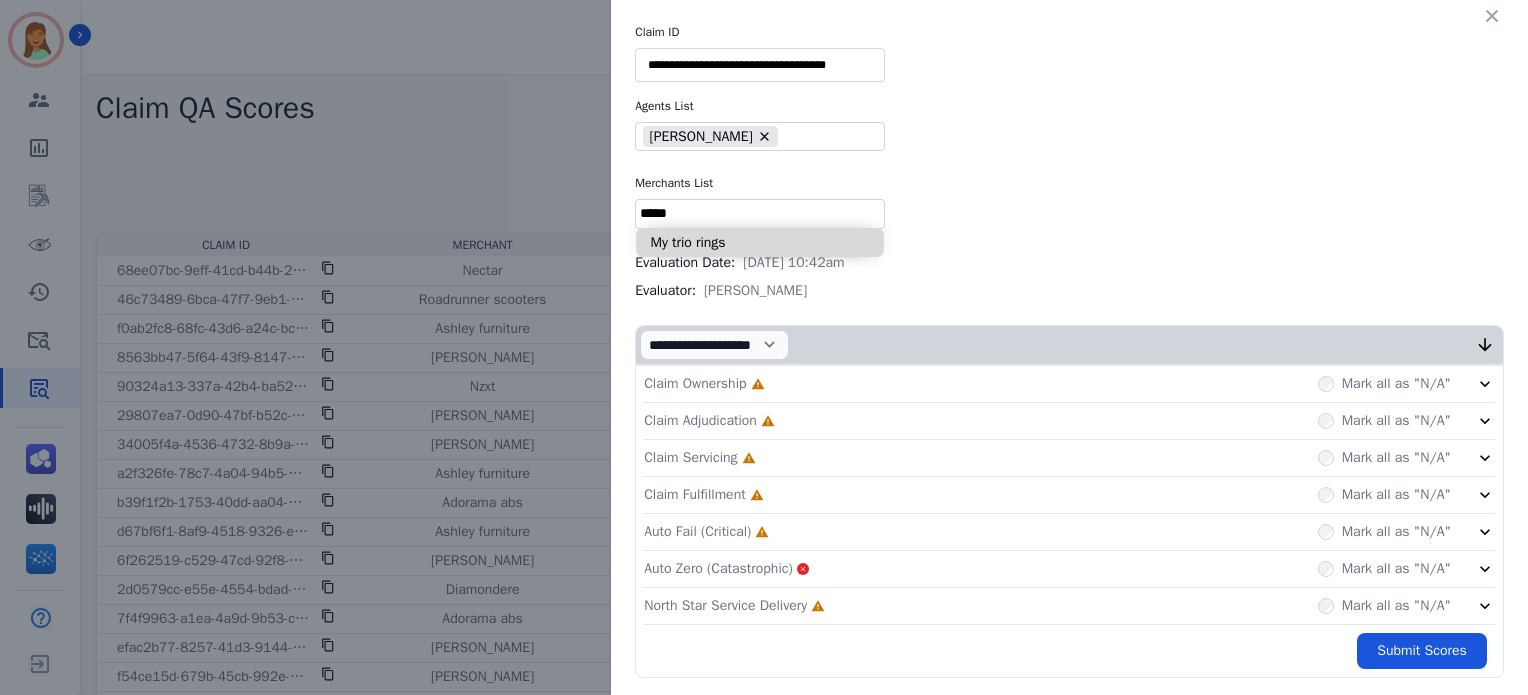 type on "*****" 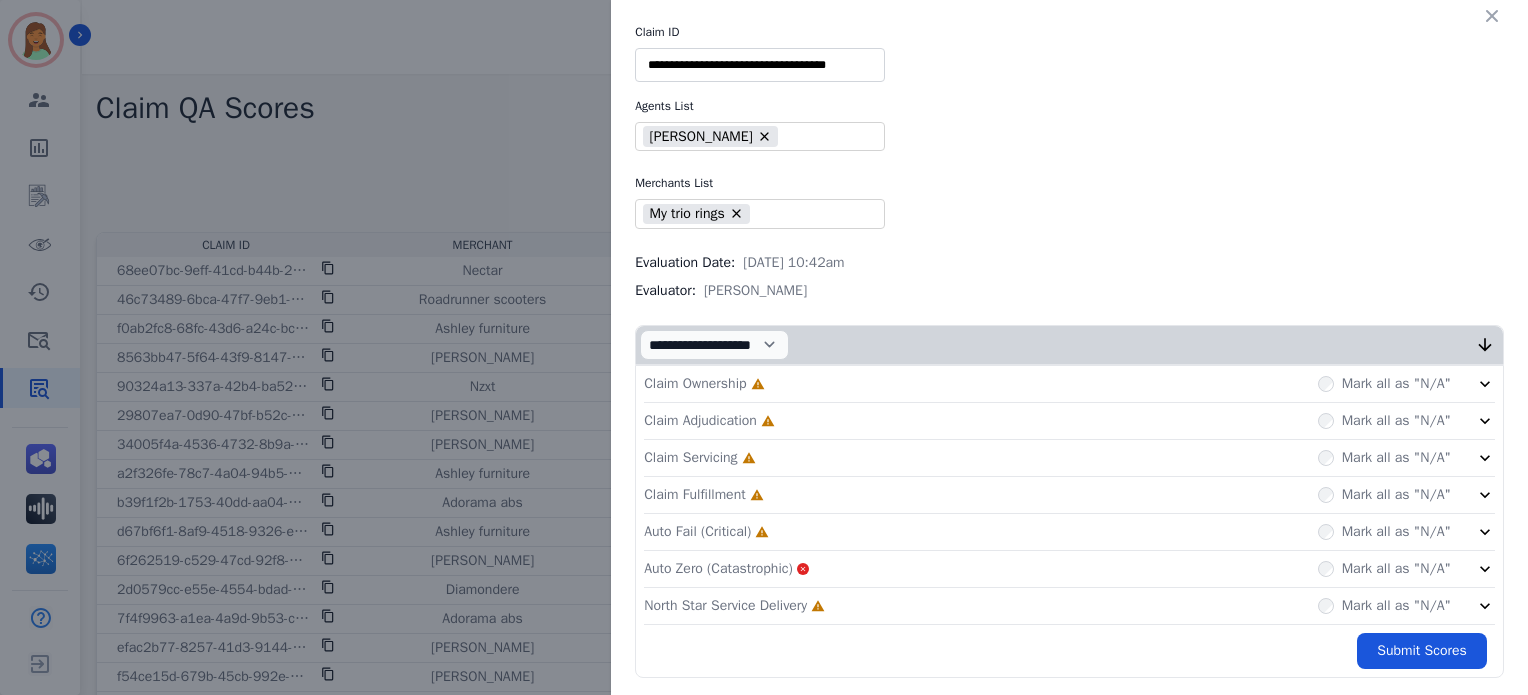 click on "North Star Service Delivery     Incomplete         Mark all as "N/A"" 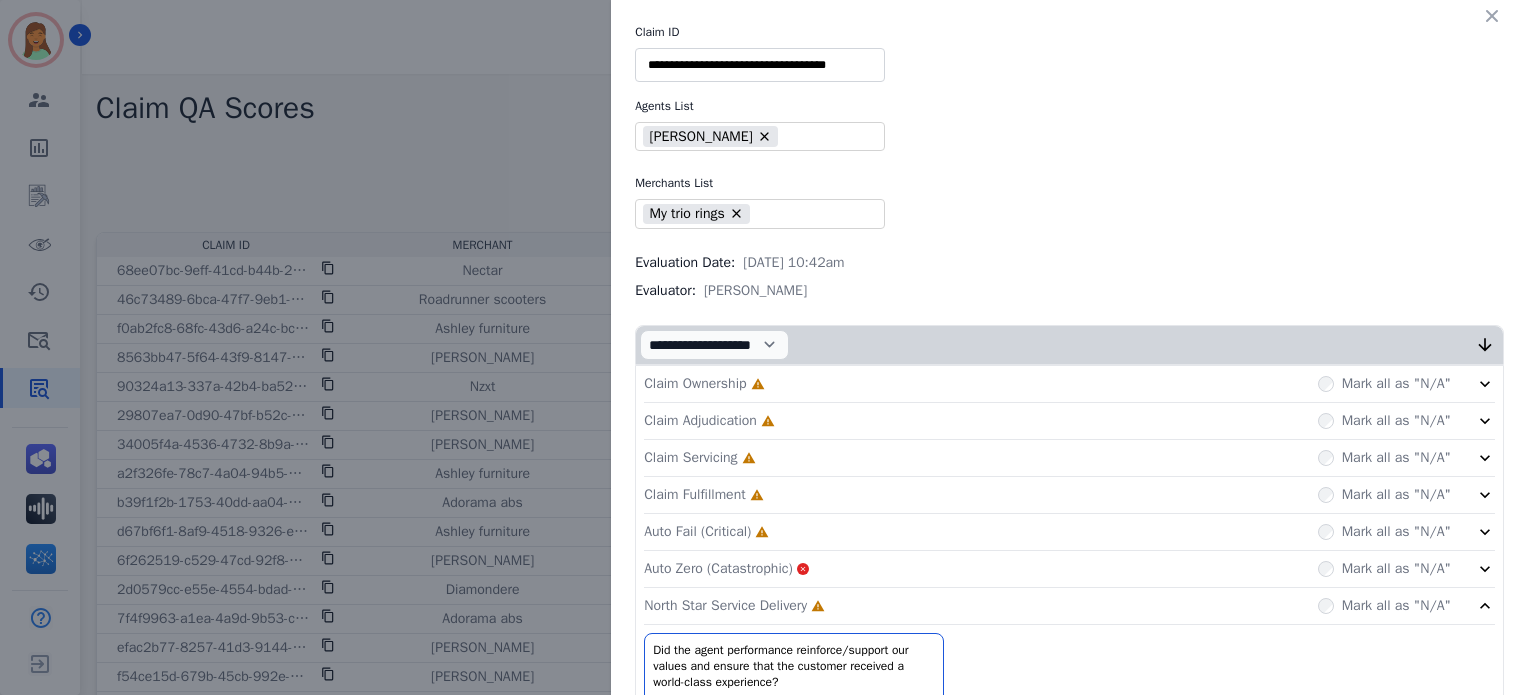 click on "Auto Fail (Critical)     Incomplete         Mark all as "N/A"" 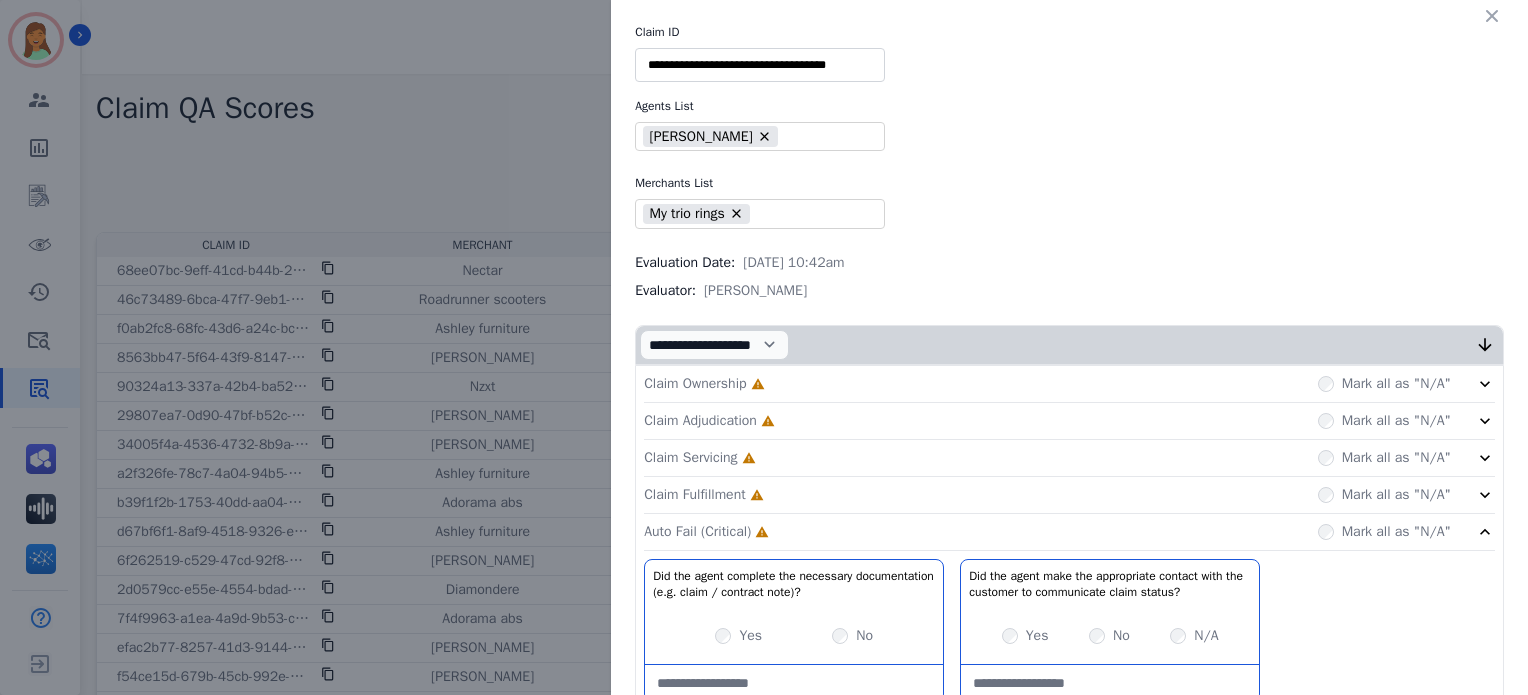 click on "Claim Fulfillment     Incomplete         Mark all as "N/A"" 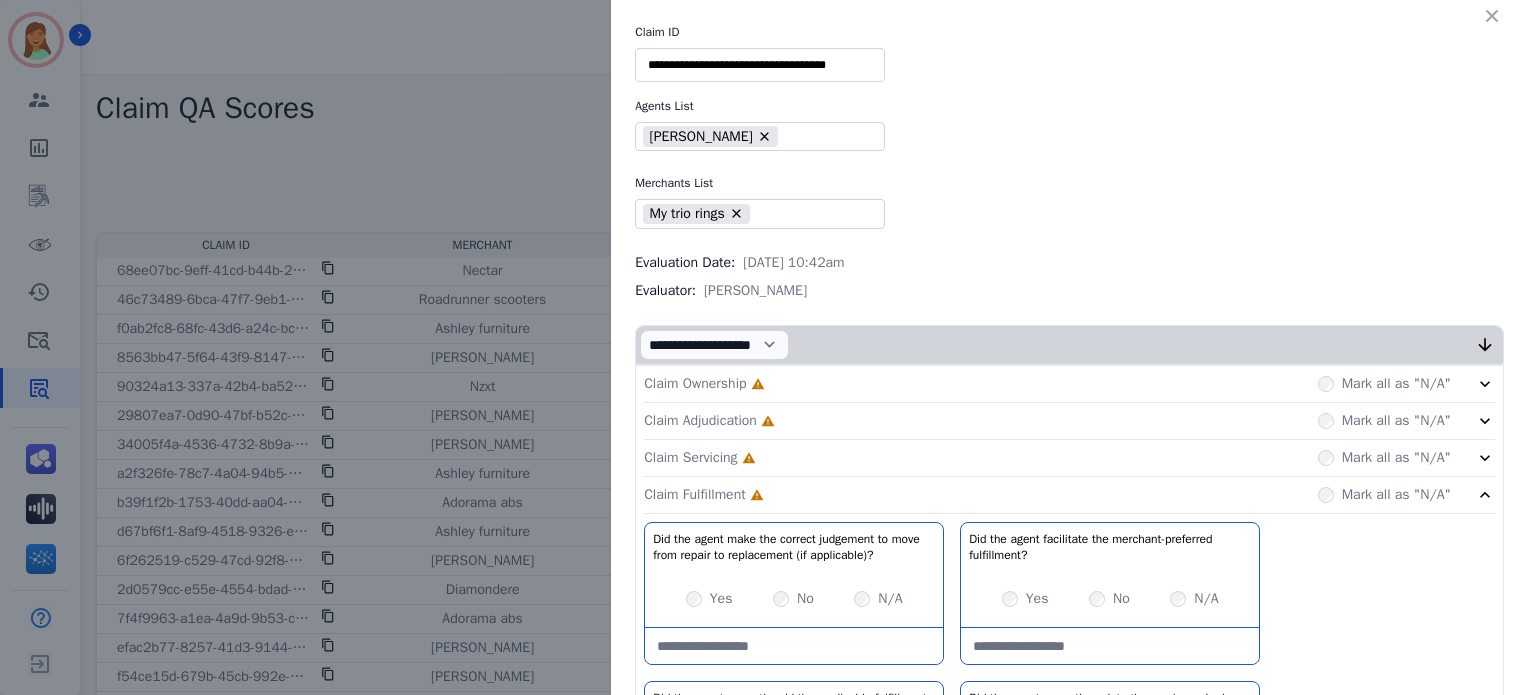 click on "Claim Servicing     Incomplete         Mark all as "N/A"" 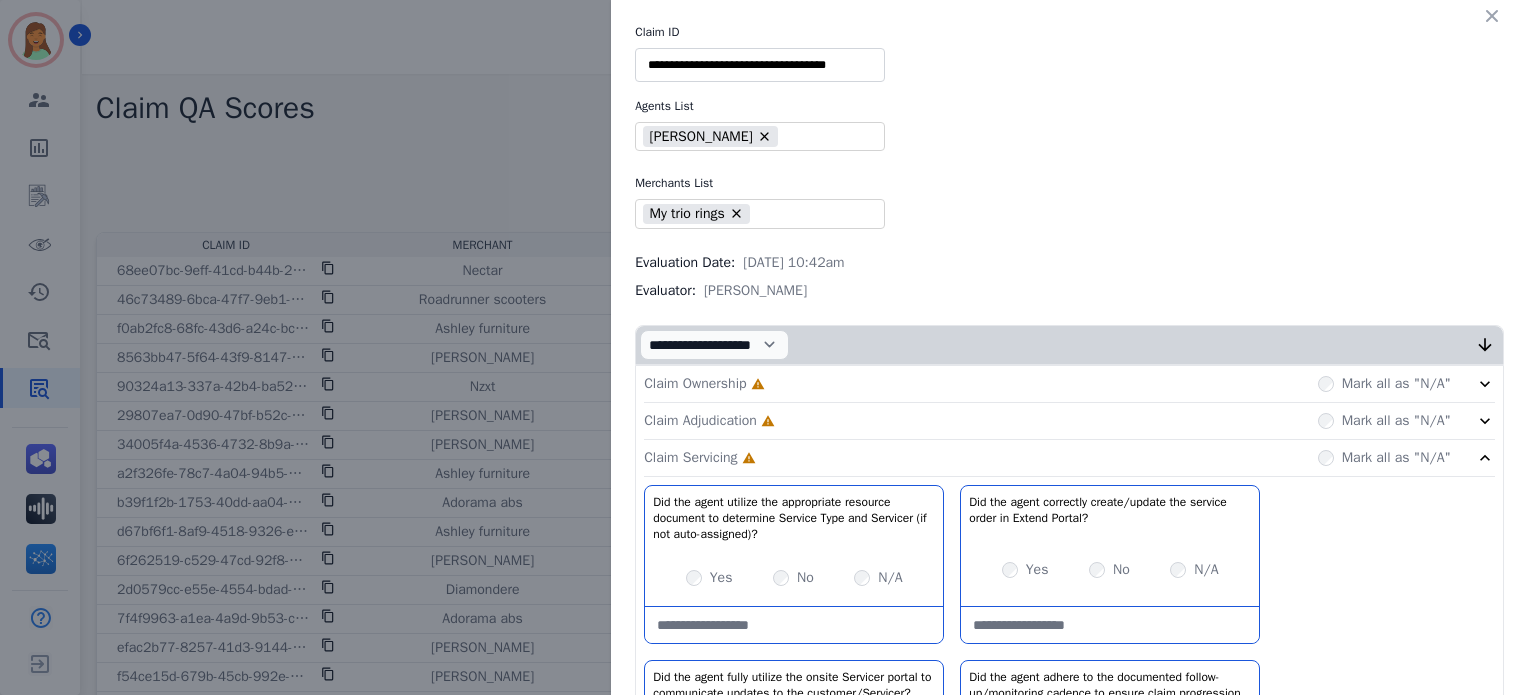 click on "Claim Adjudication     Incomplete         Mark all as "N/A"" 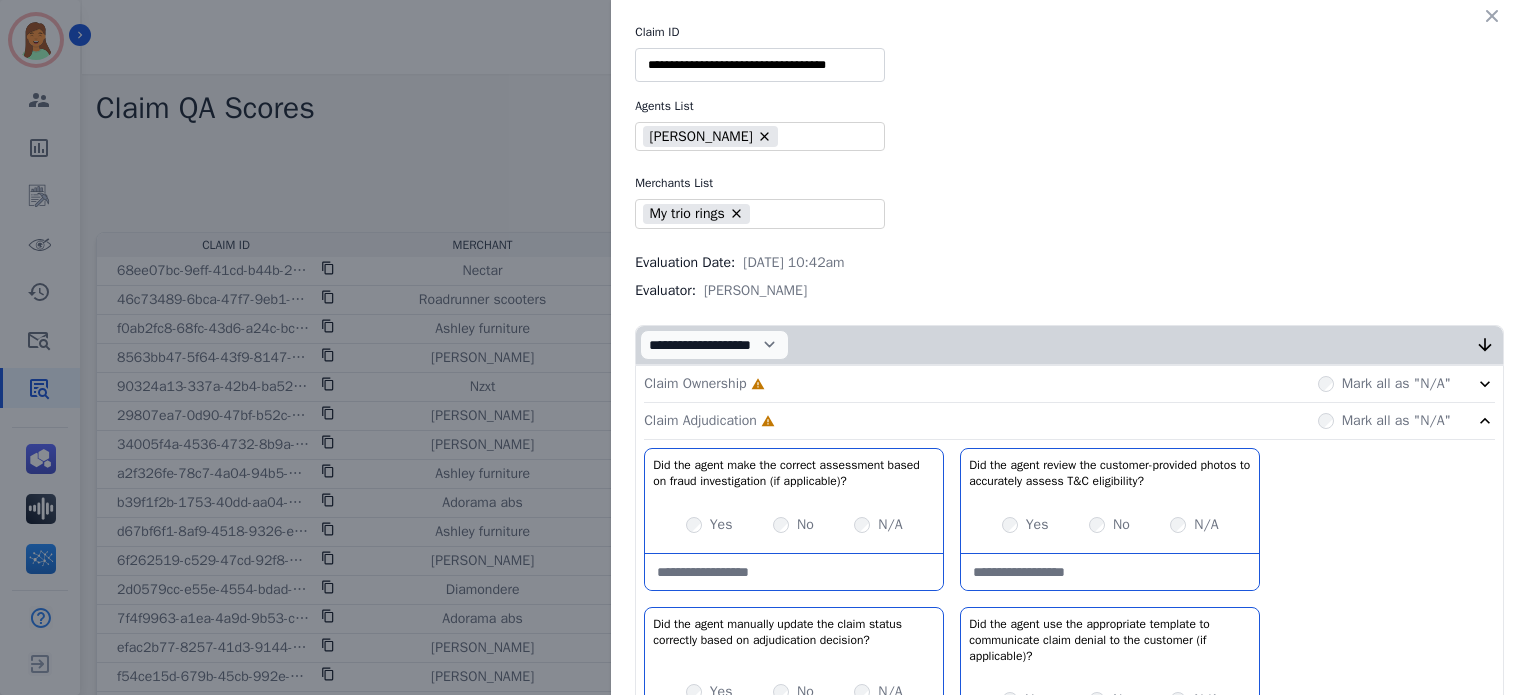 click on "Claim Ownership     Incomplete         Mark all as "N/A"" at bounding box center (1069, 384) 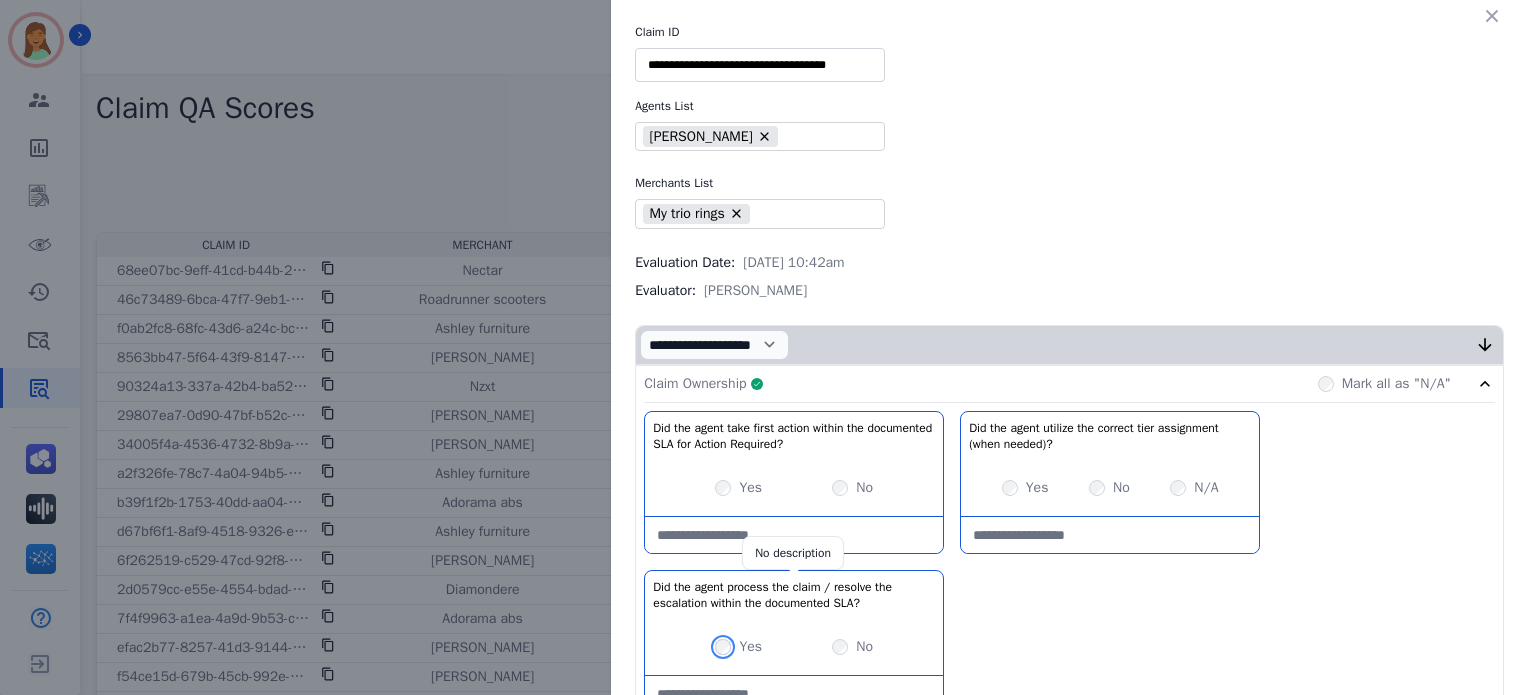 scroll, scrollTop: 266, scrollLeft: 0, axis: vertical 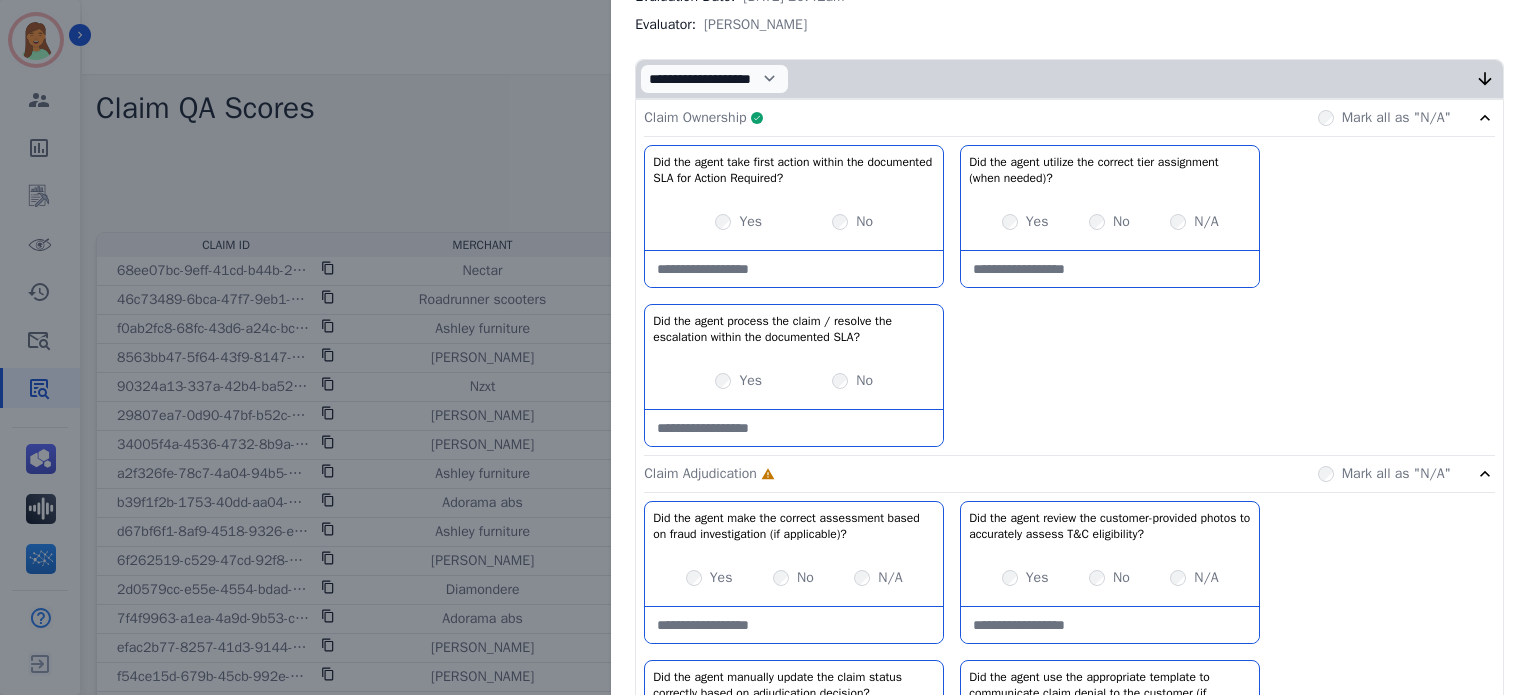 click on "Claim Ownership     Complete         Mark all as "N/A"" at bounding box center [1069, 118] 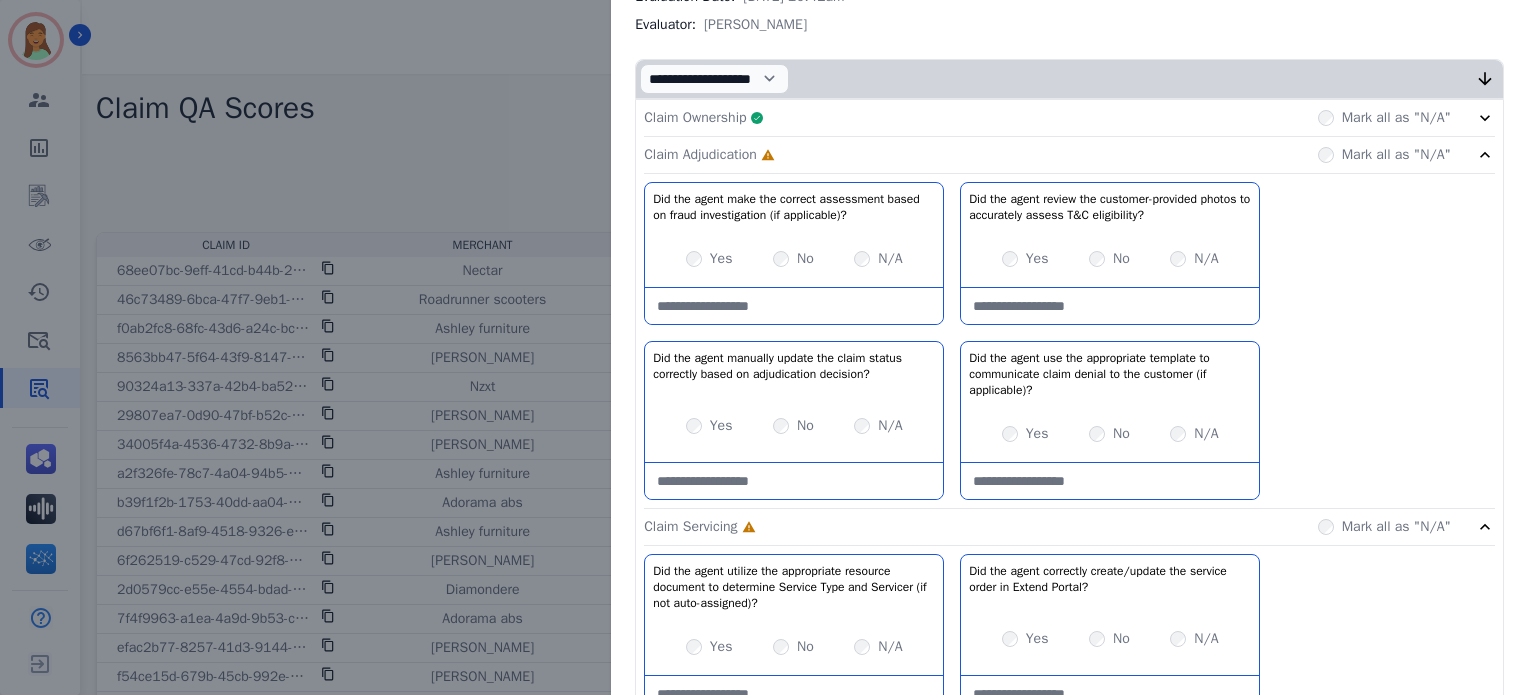 click on "Yes     No     N/A" at bounding box center [794, 259] 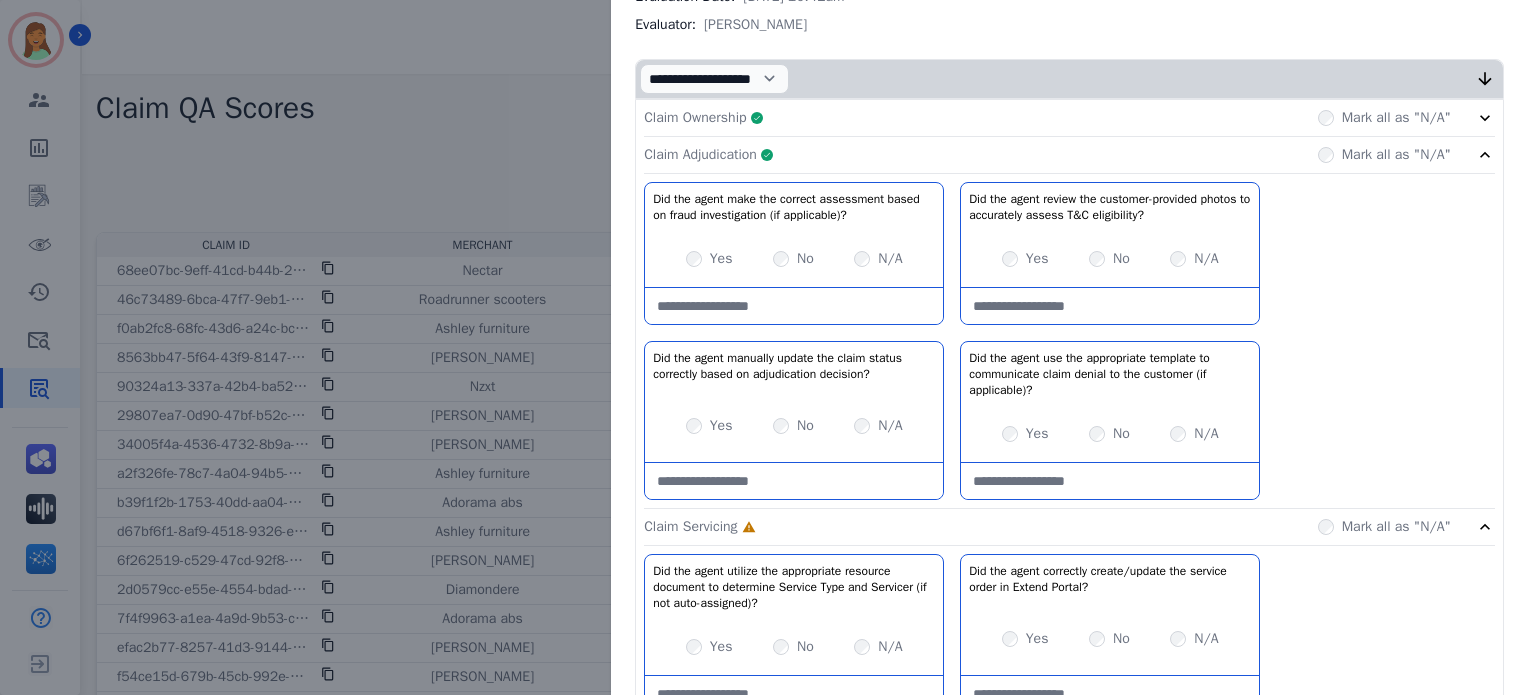 click on "Claim Adjudication     Complete         Mark all as "N/A"" 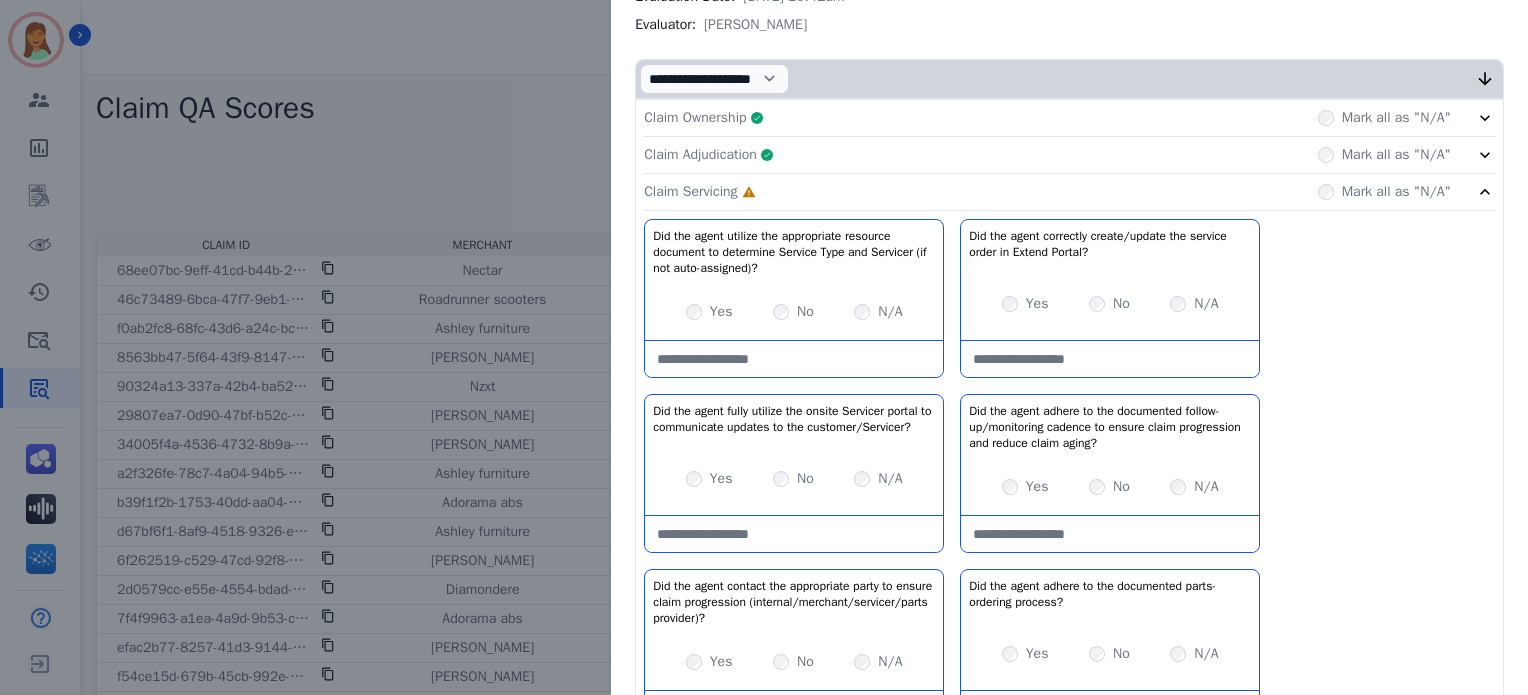click at bounding box center (794, 359) 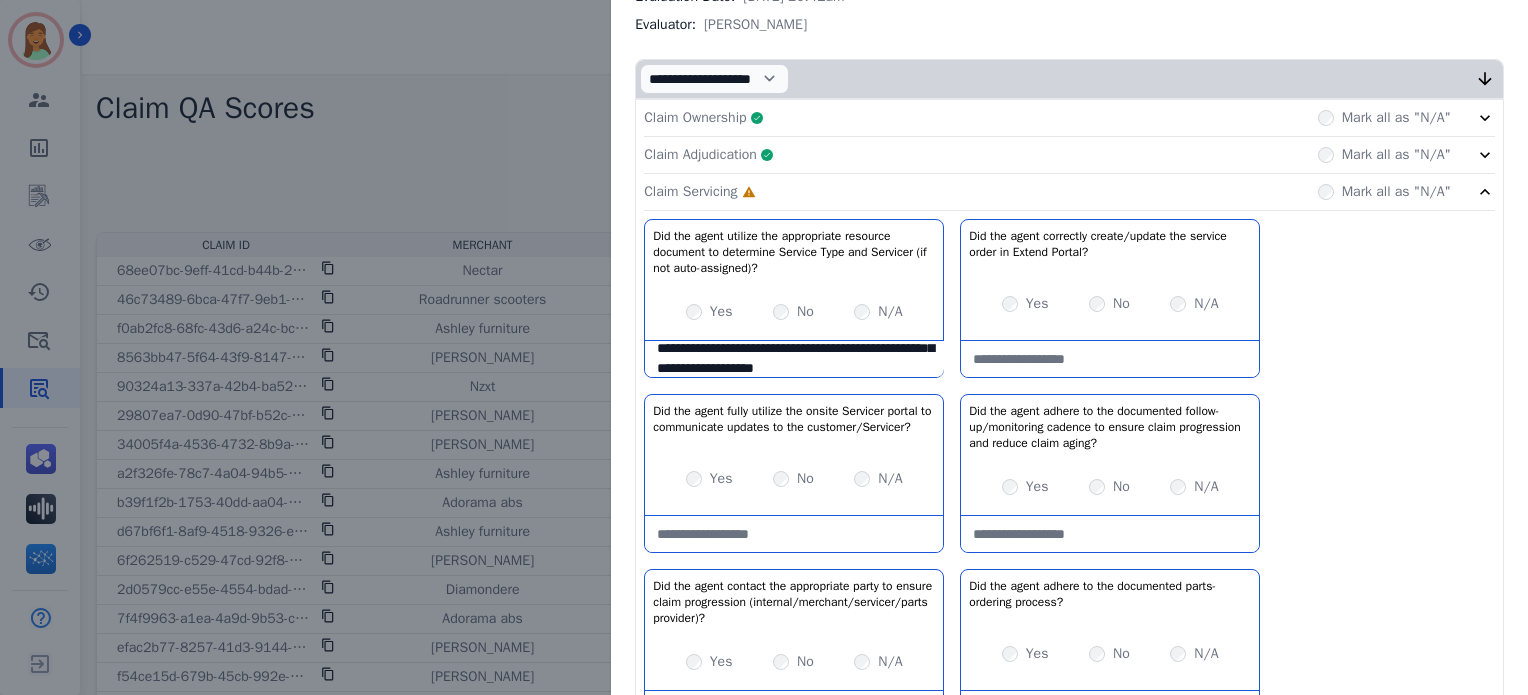 scroll, scrollTop: 51, scrollLeft: 0, axis: vertical 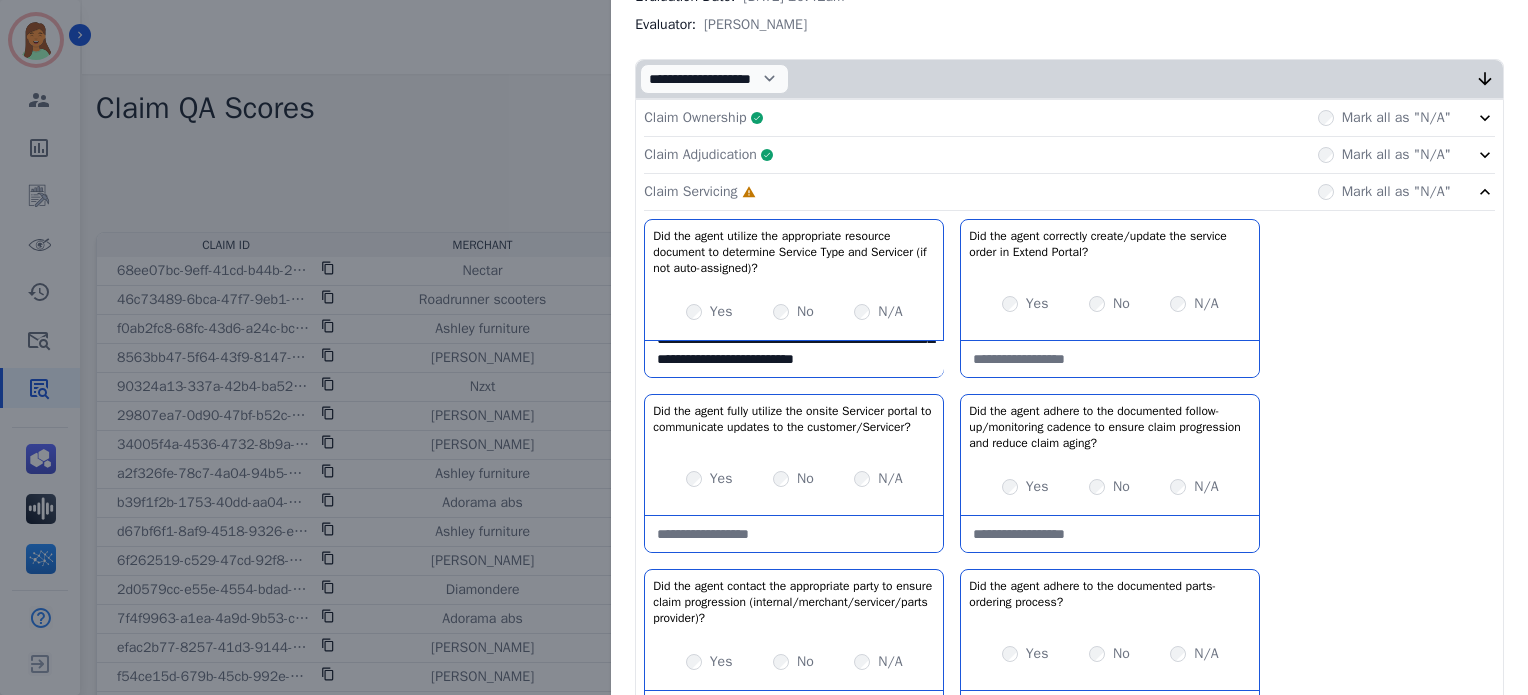 click on "**********" 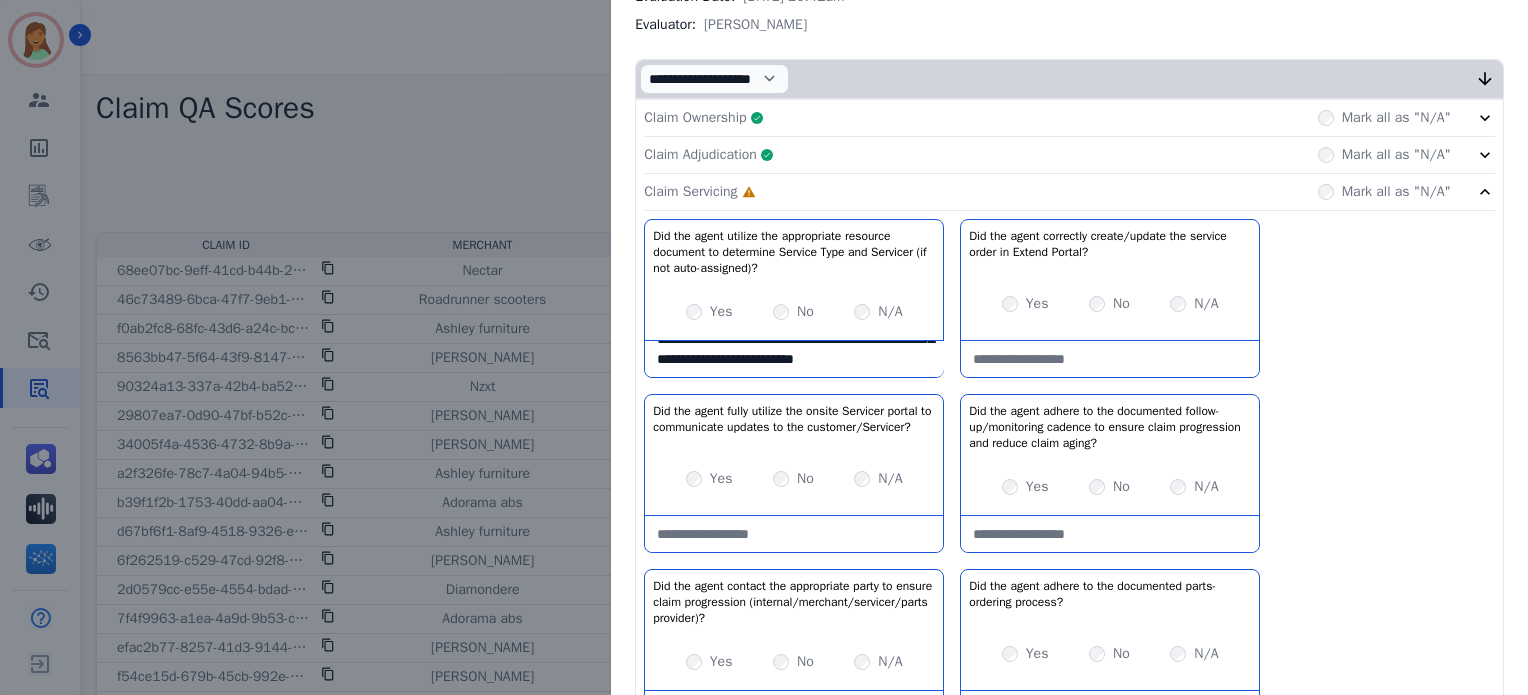 click on "**********" at bounding box center (794, 359) 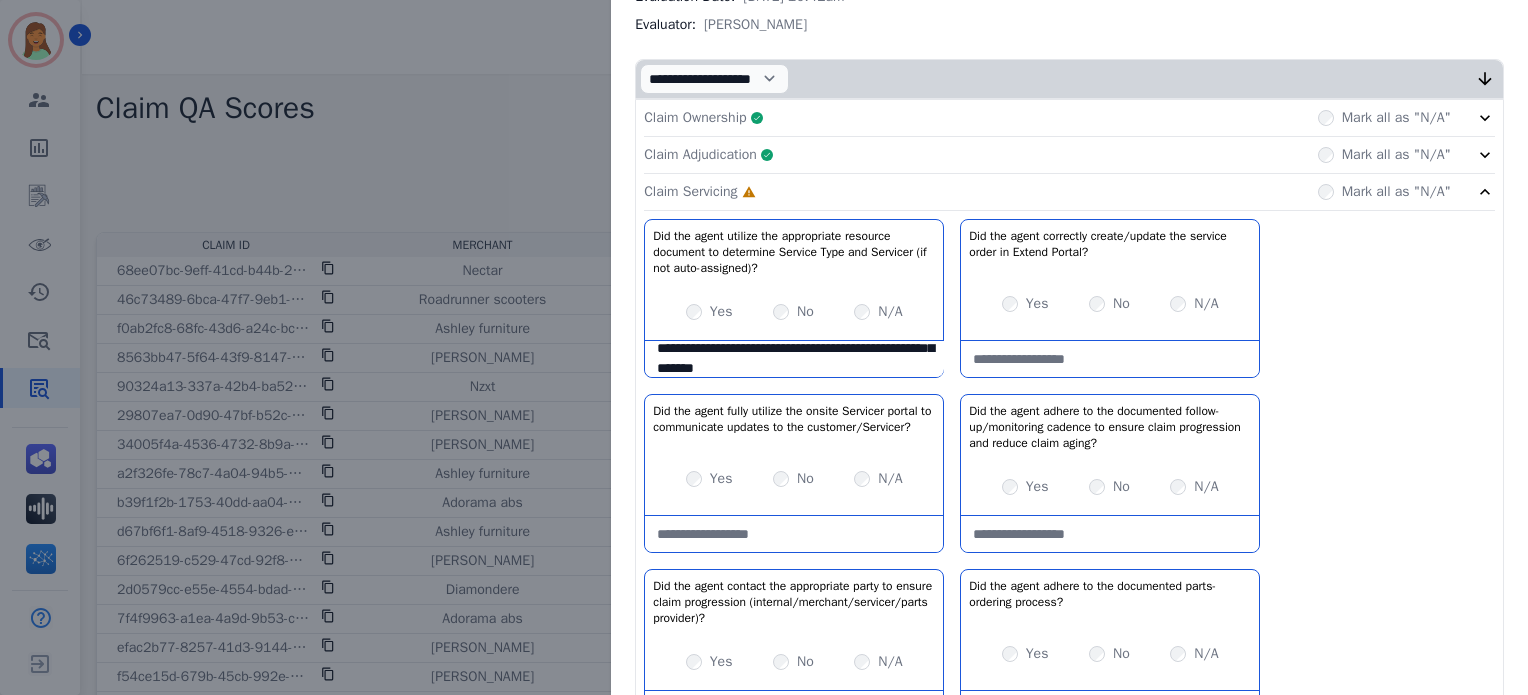 scroll, scrollTop: 71, scrollLeft: 0, axis: vertical 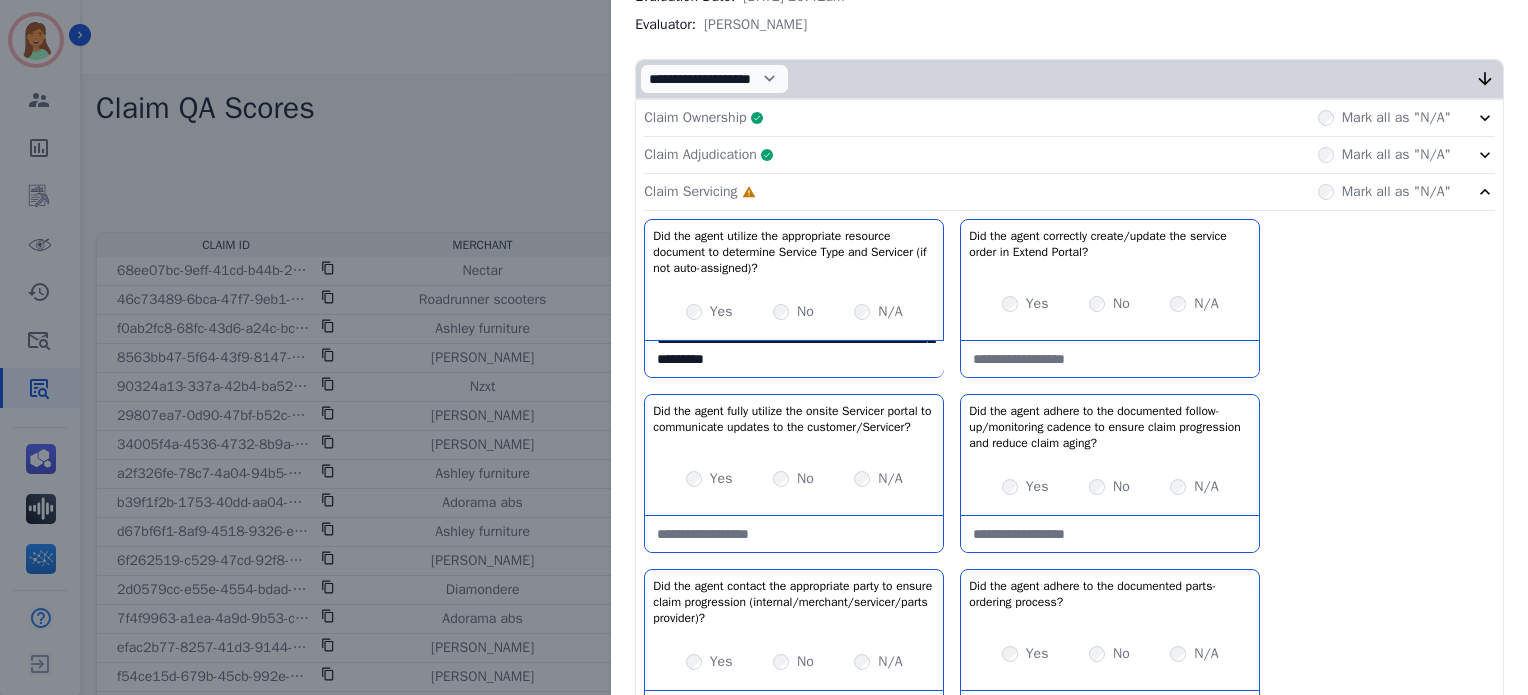 click on "**********" at bounding box center (794, 359) 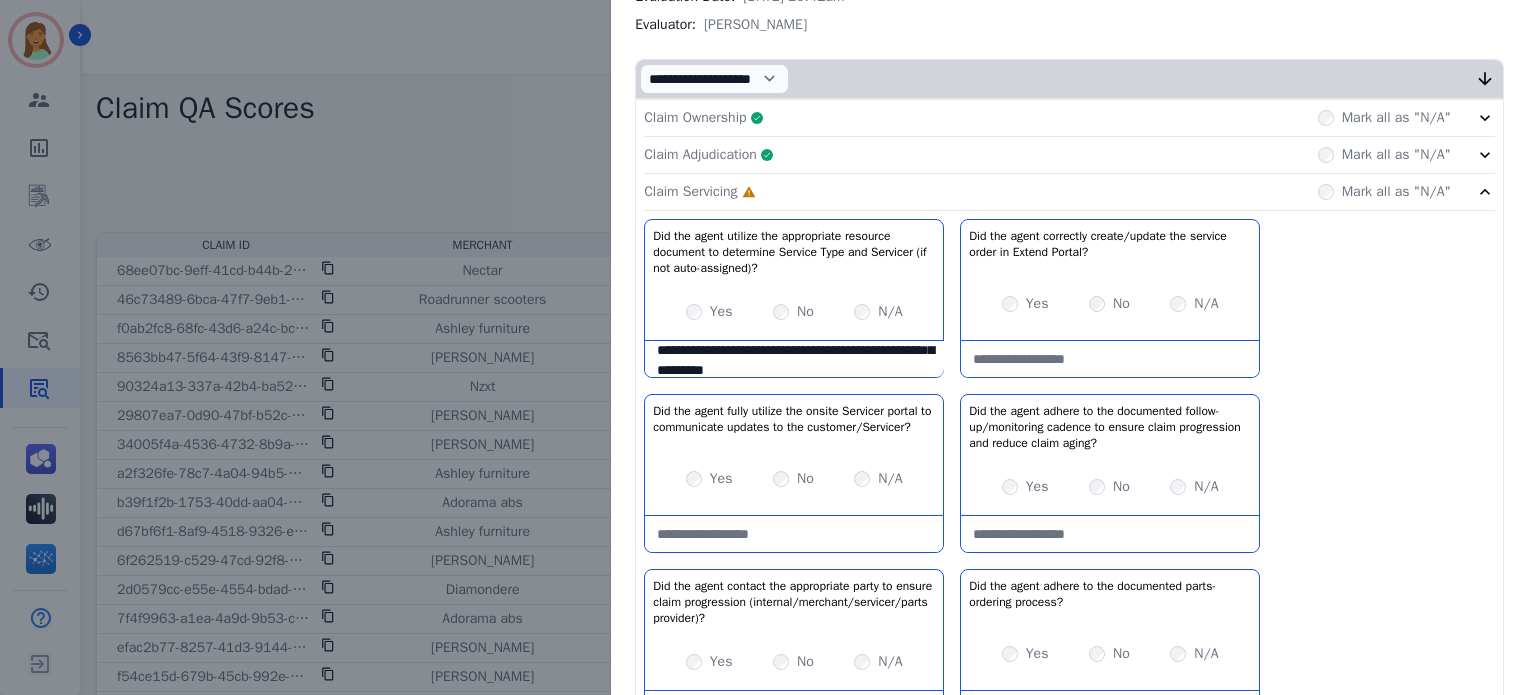 click on "**********" at bounding box center [794, 359] 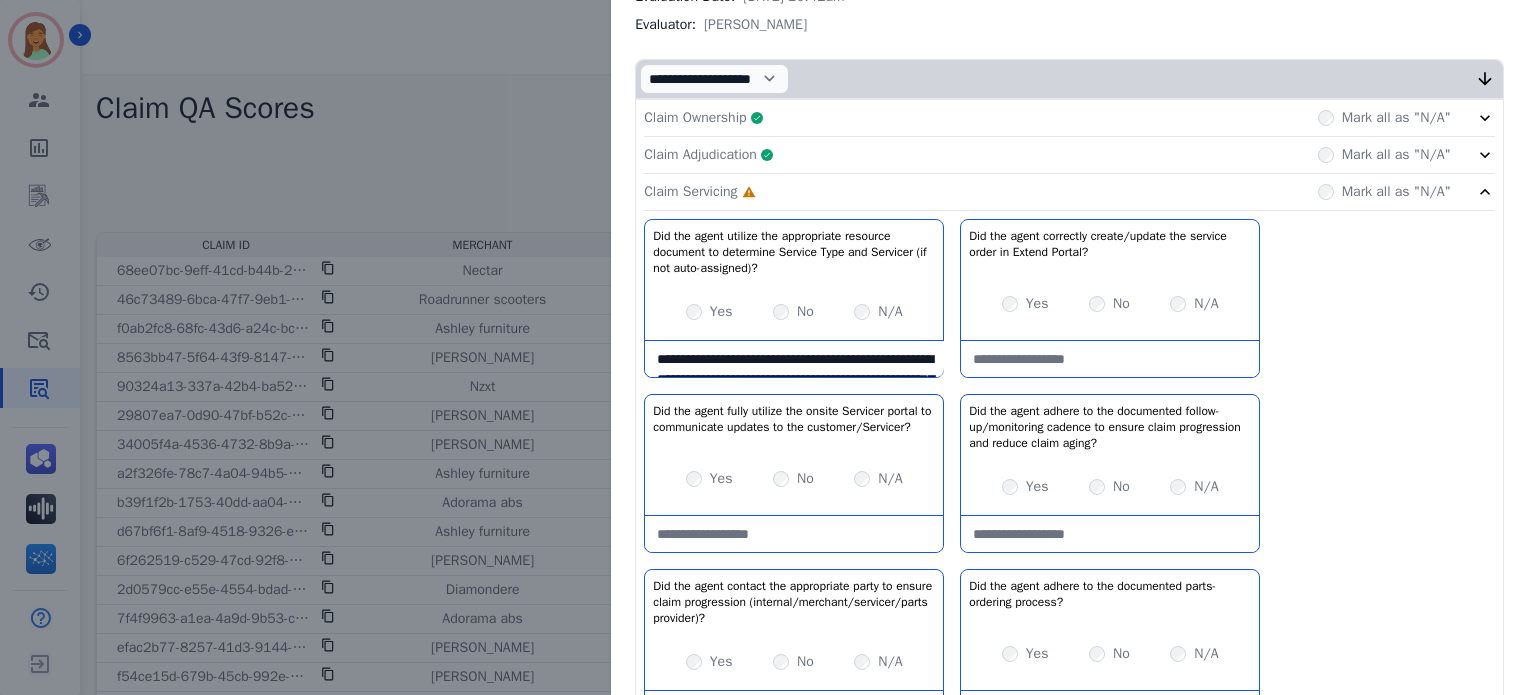 scroll, scrollTop: 79, scrollLeft: 0, axis: vertical 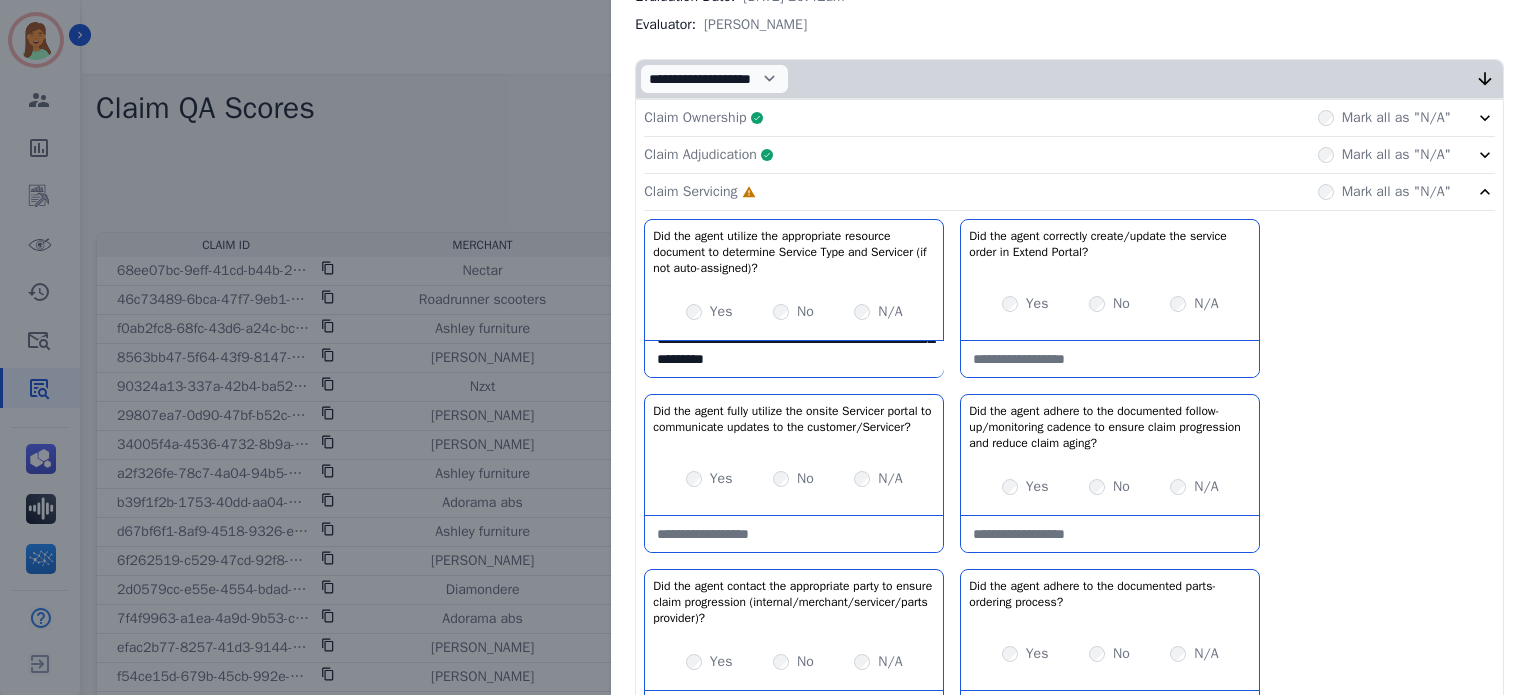 click on "**********" at bounding box center (794, 359) 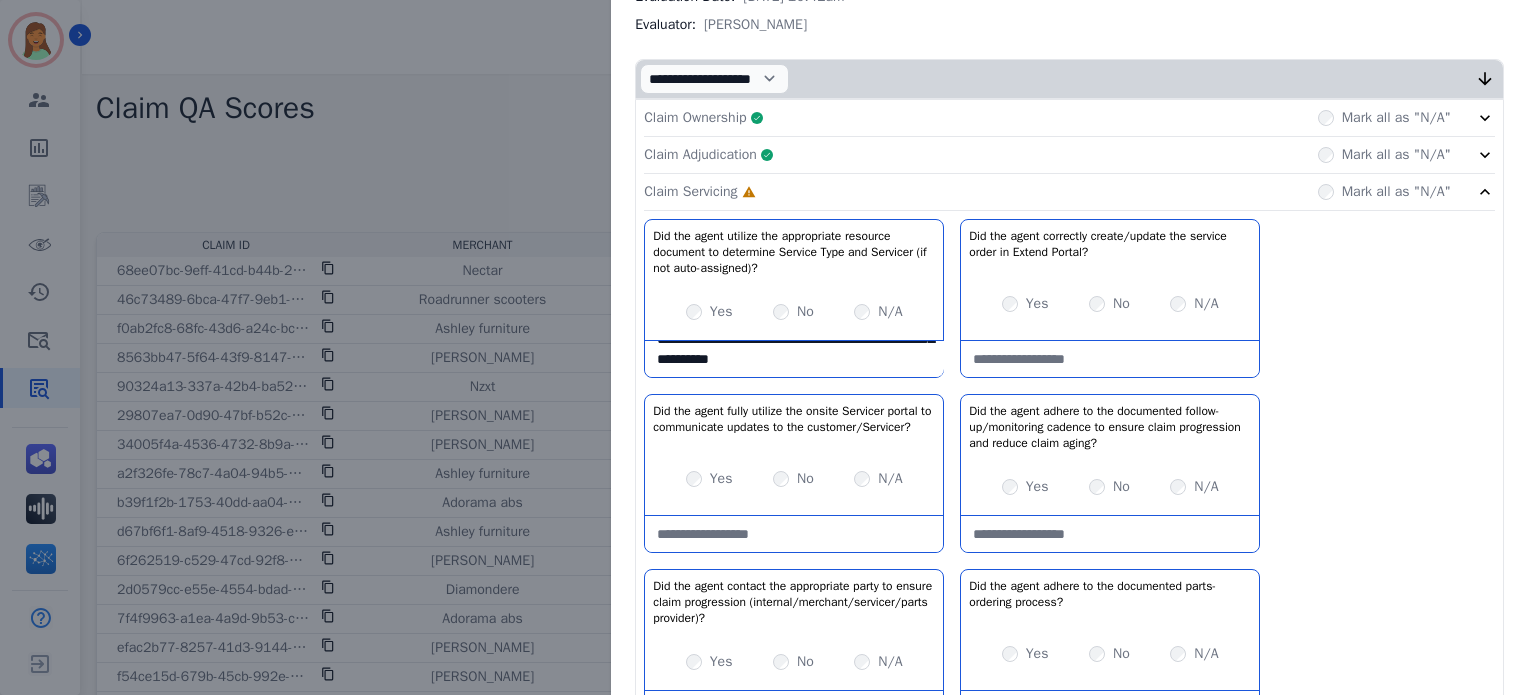 click on "**********" at bounding box center [794, 359] 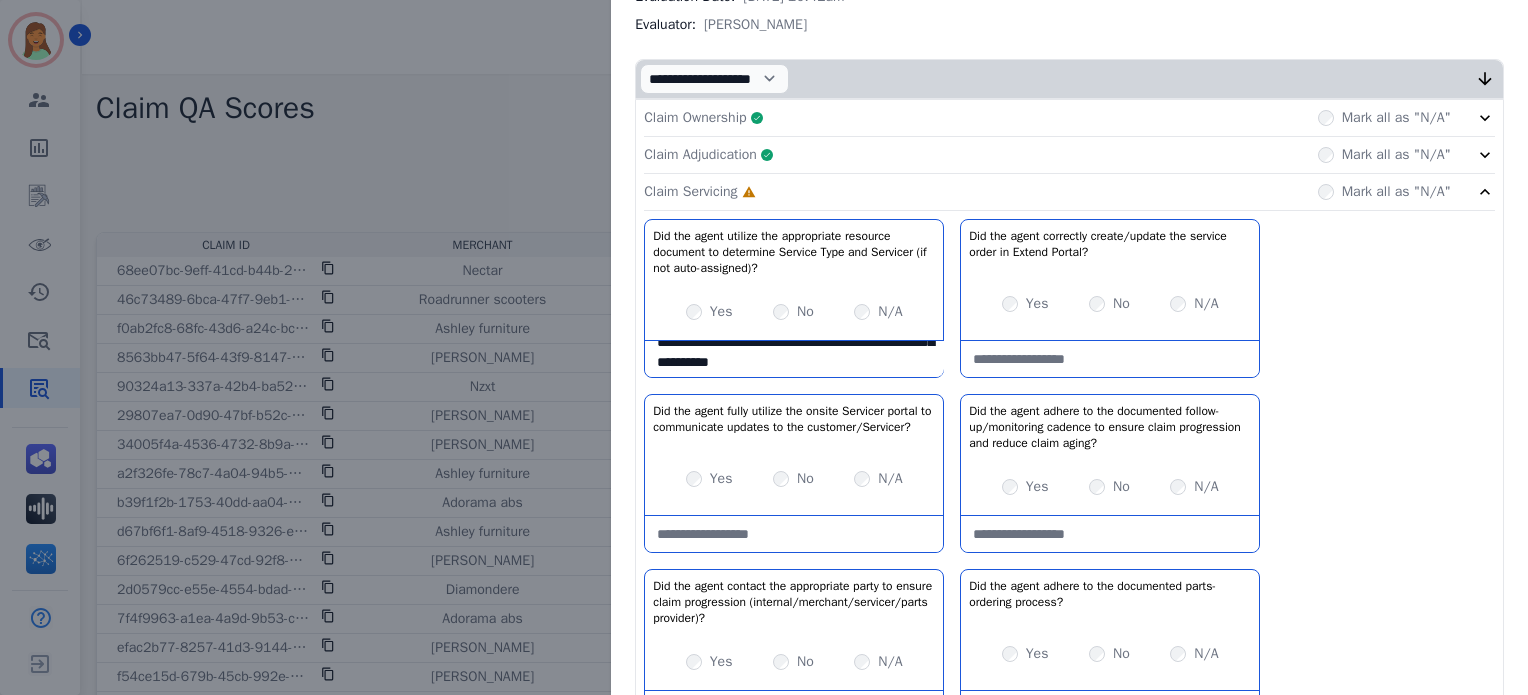 click on "**********" at bounding box center [794, 359] 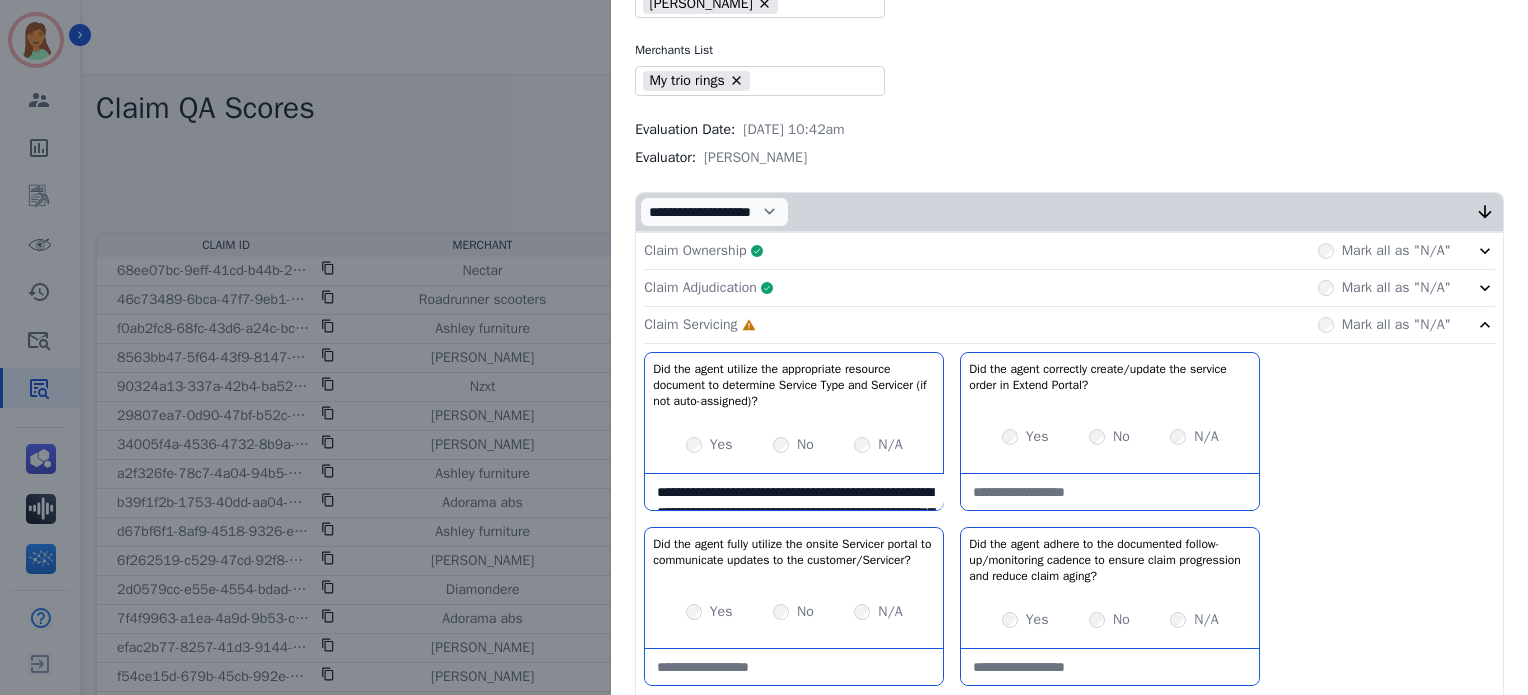 scroll, scrollTop: 400, scrollLeft: 0, axis: vertical 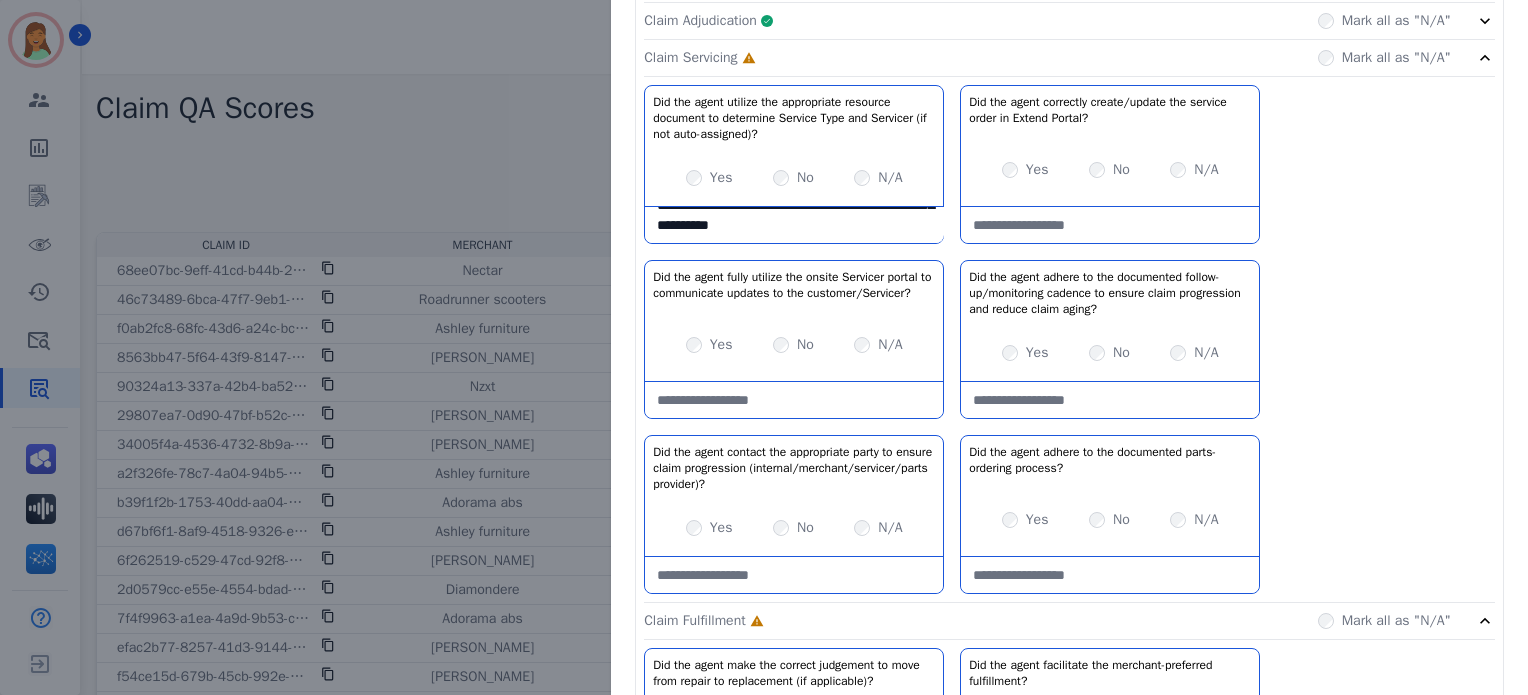 type on "**********" 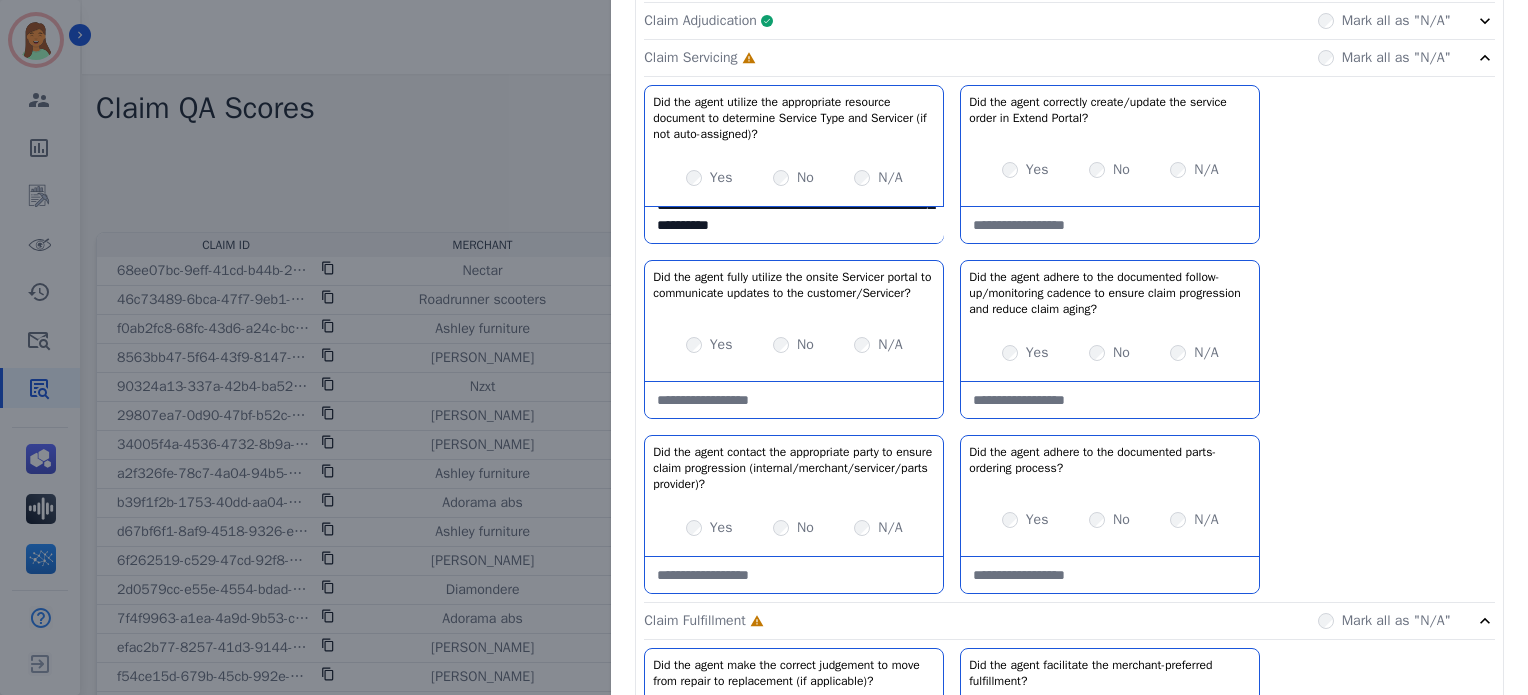 click at bounding box center (1110, 225) 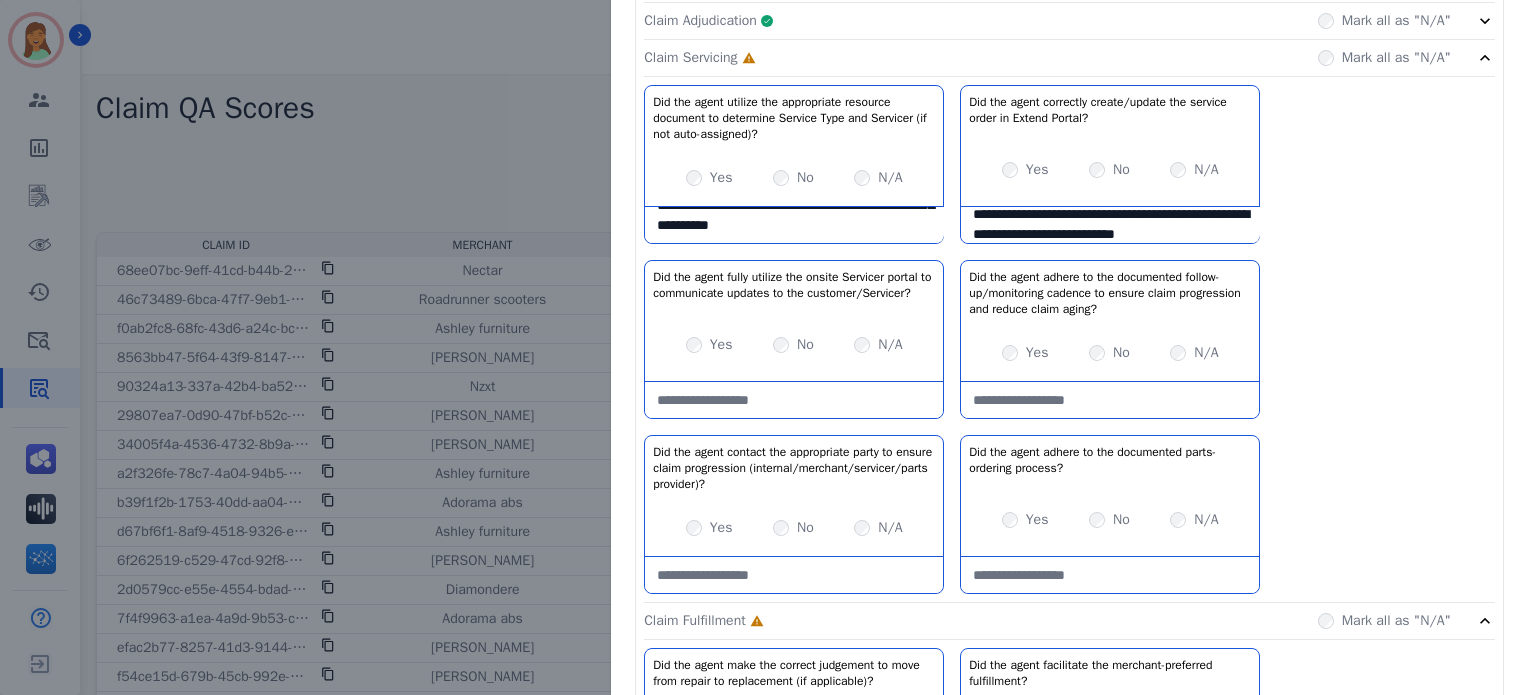scroll, scrollTop: 31, scrollLeft: 0, axis: vertical 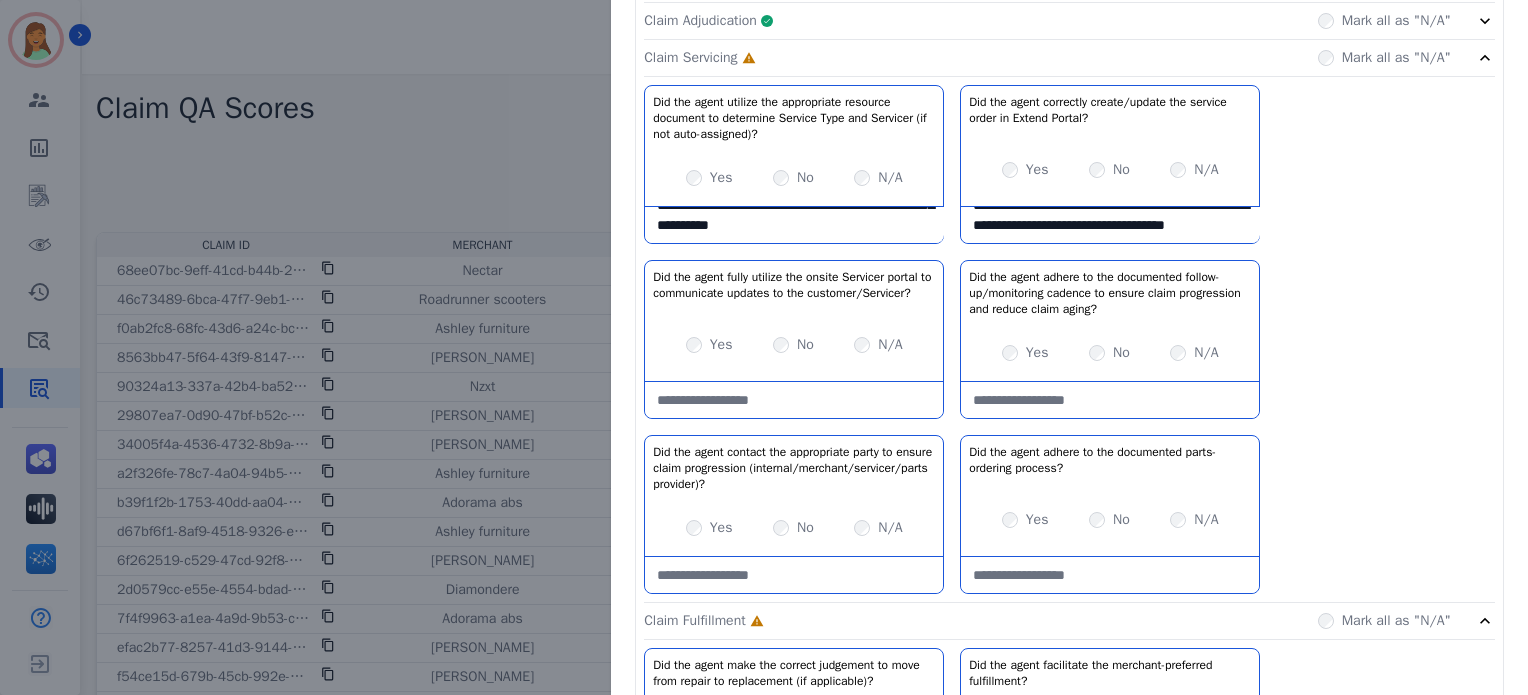 type on "**********" 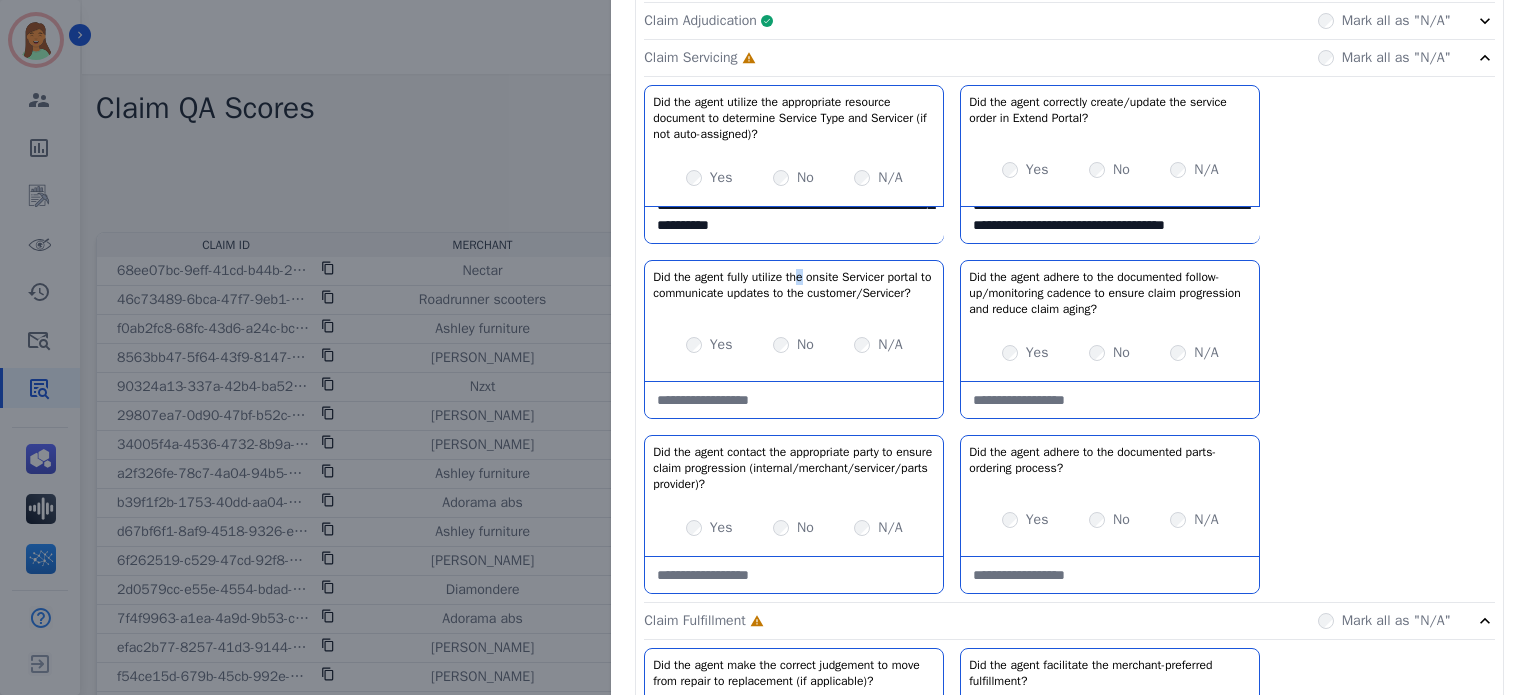 click on "Did the agent fully utilize the onsite Servicer portal to communicate updates to the customer/Servicer?" at bounding box center [794, 285] 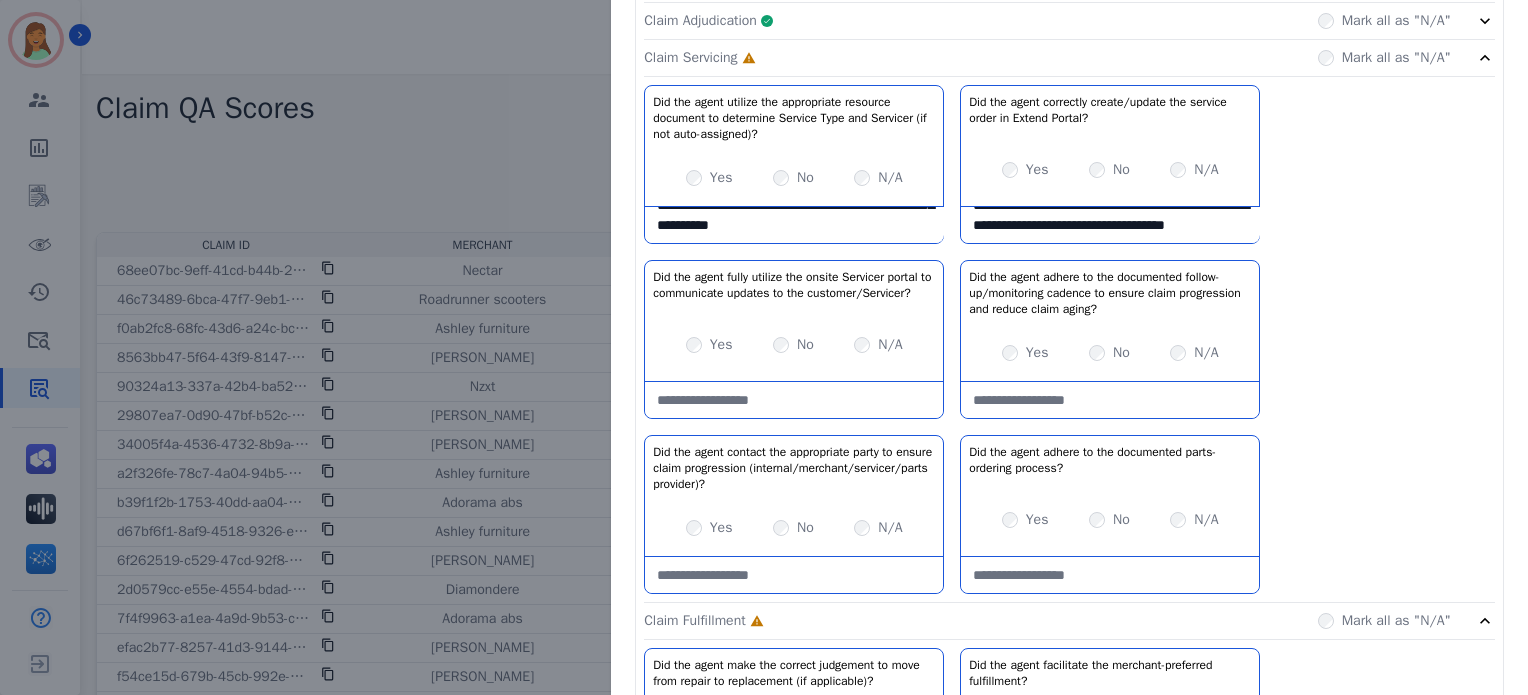 click on "Yes     No     N/A" at bounding box center (794, 345) 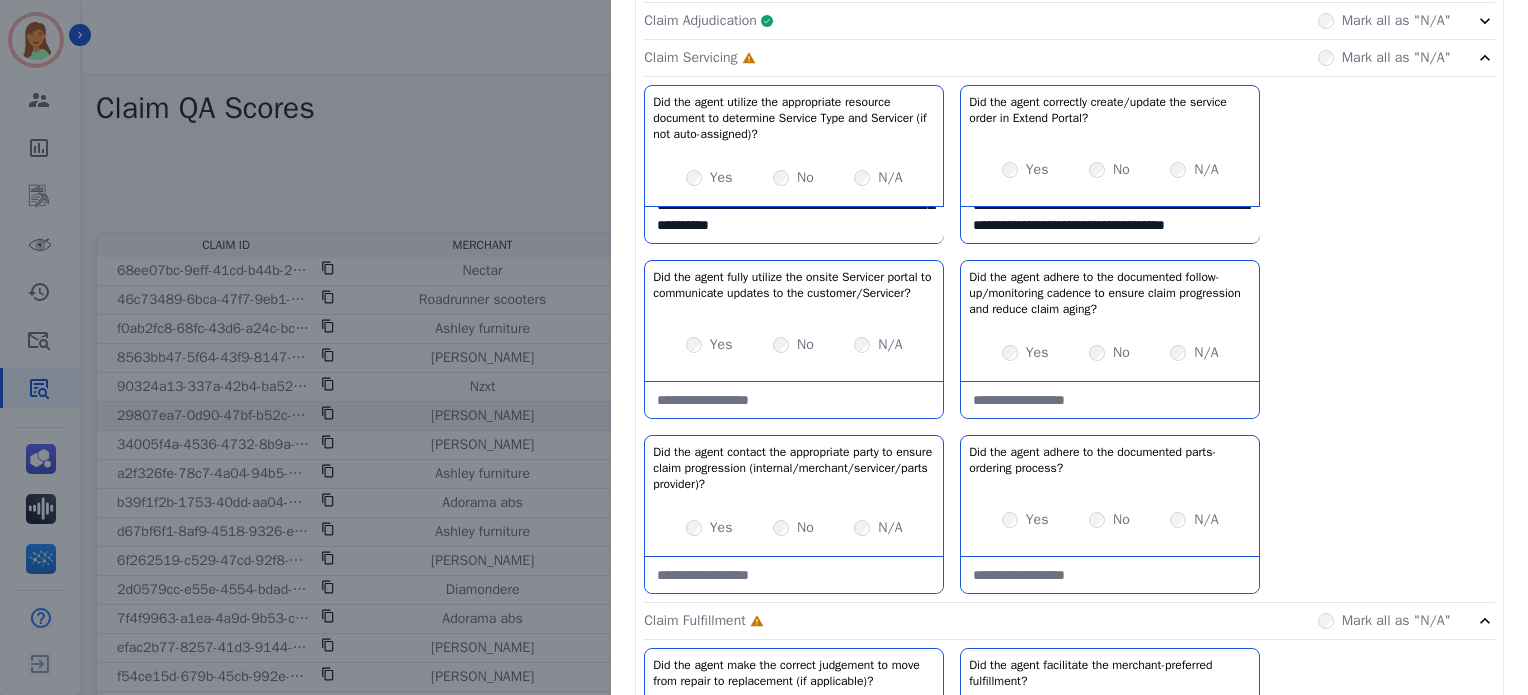 drag, startPoint x: 189, startPoint y: 403, endPoint x: 160, endPoint y: 409, distance: 29.614185 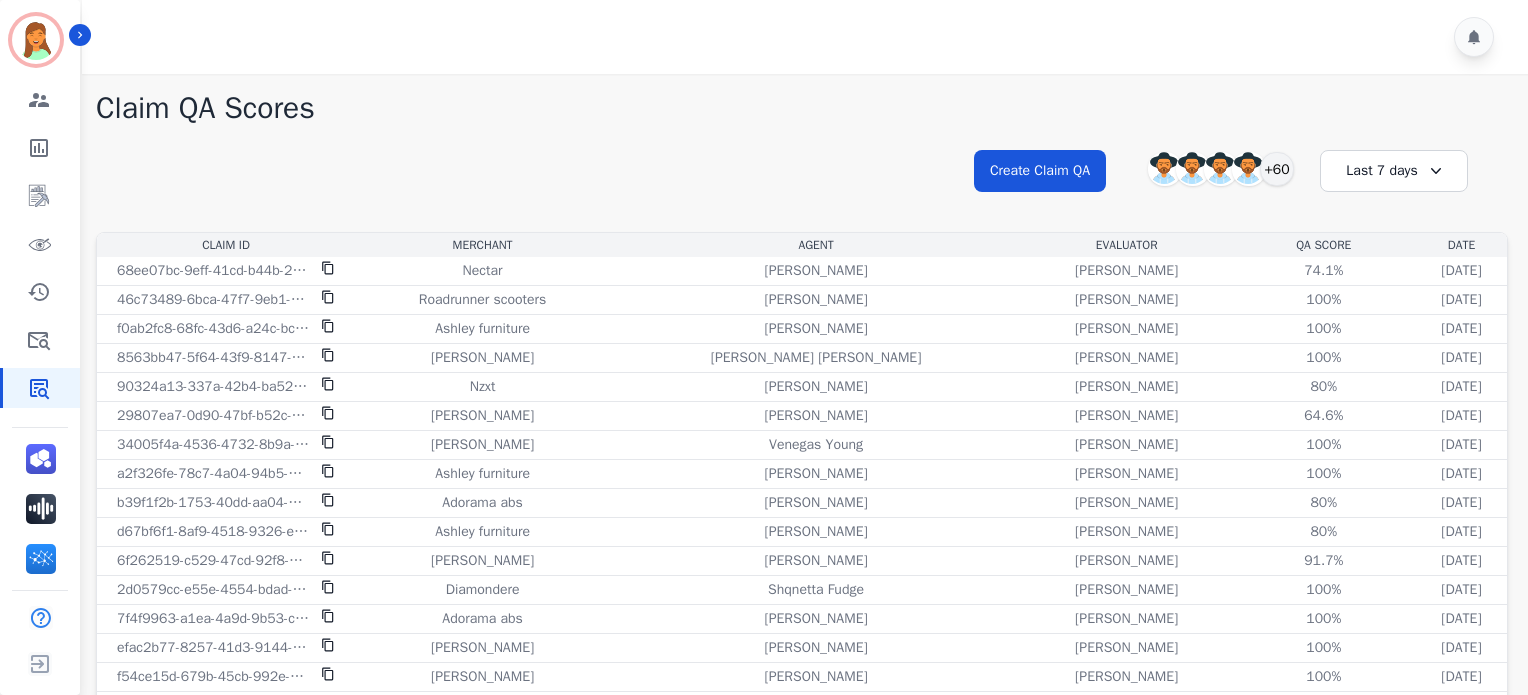 click on "**********" at bounding box center (802, 189) 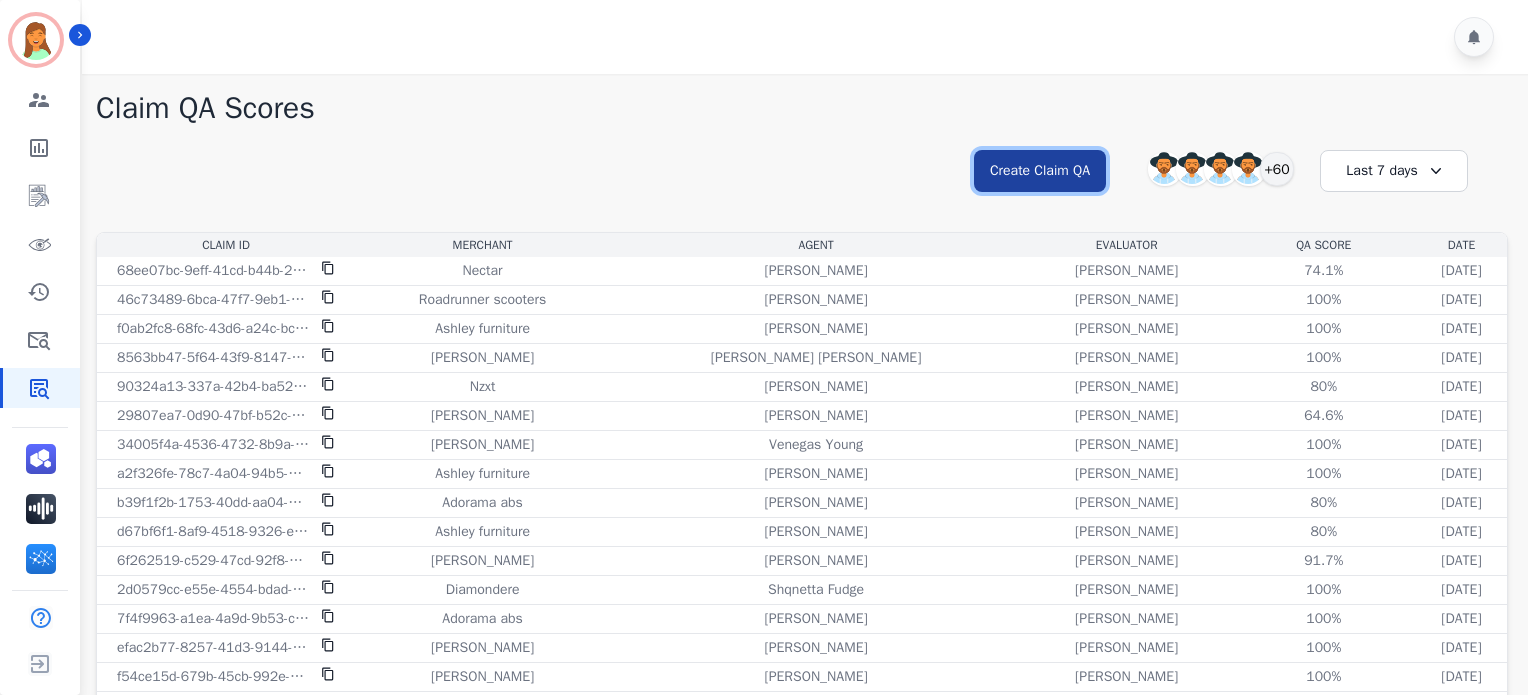 click on "Create Claim QA" at bounding box center [1040, 171] 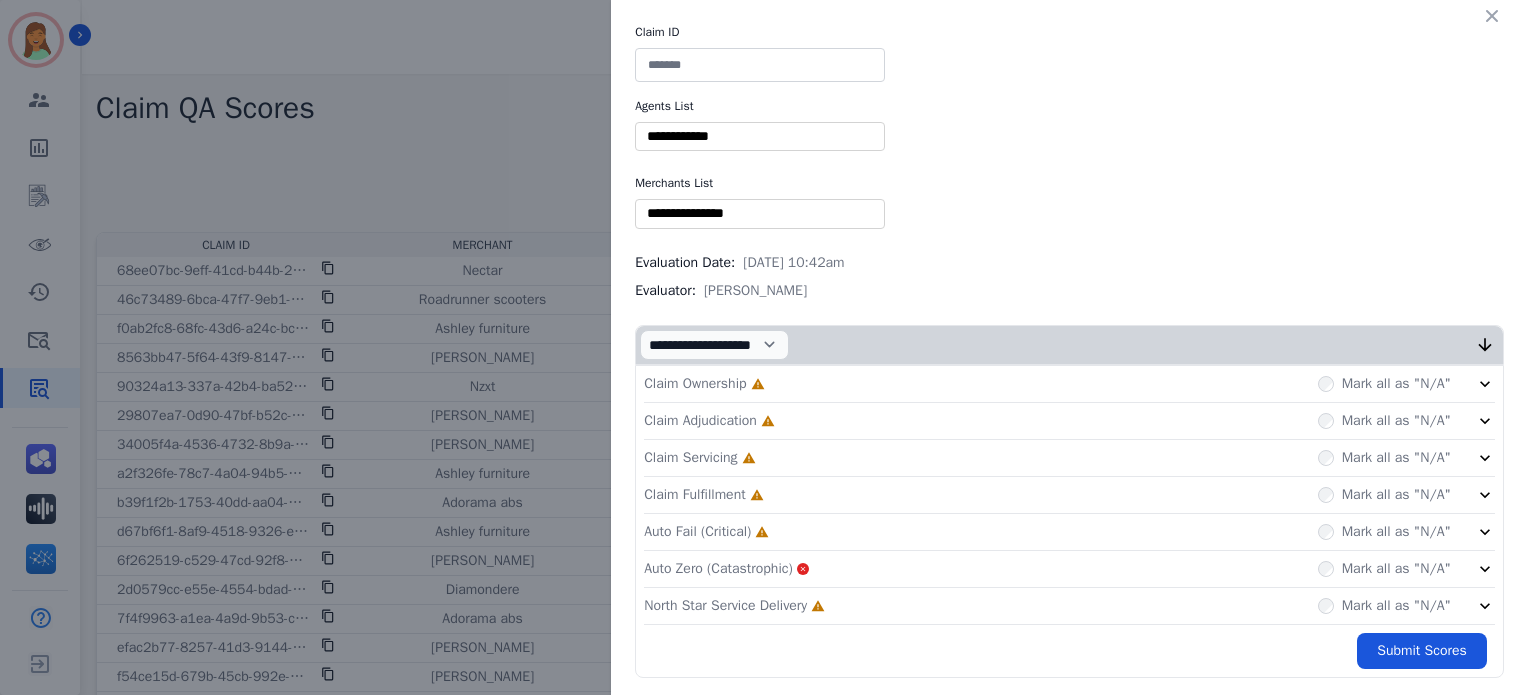 click on "North Star Service Delivery" at bounding box center (725, 606) 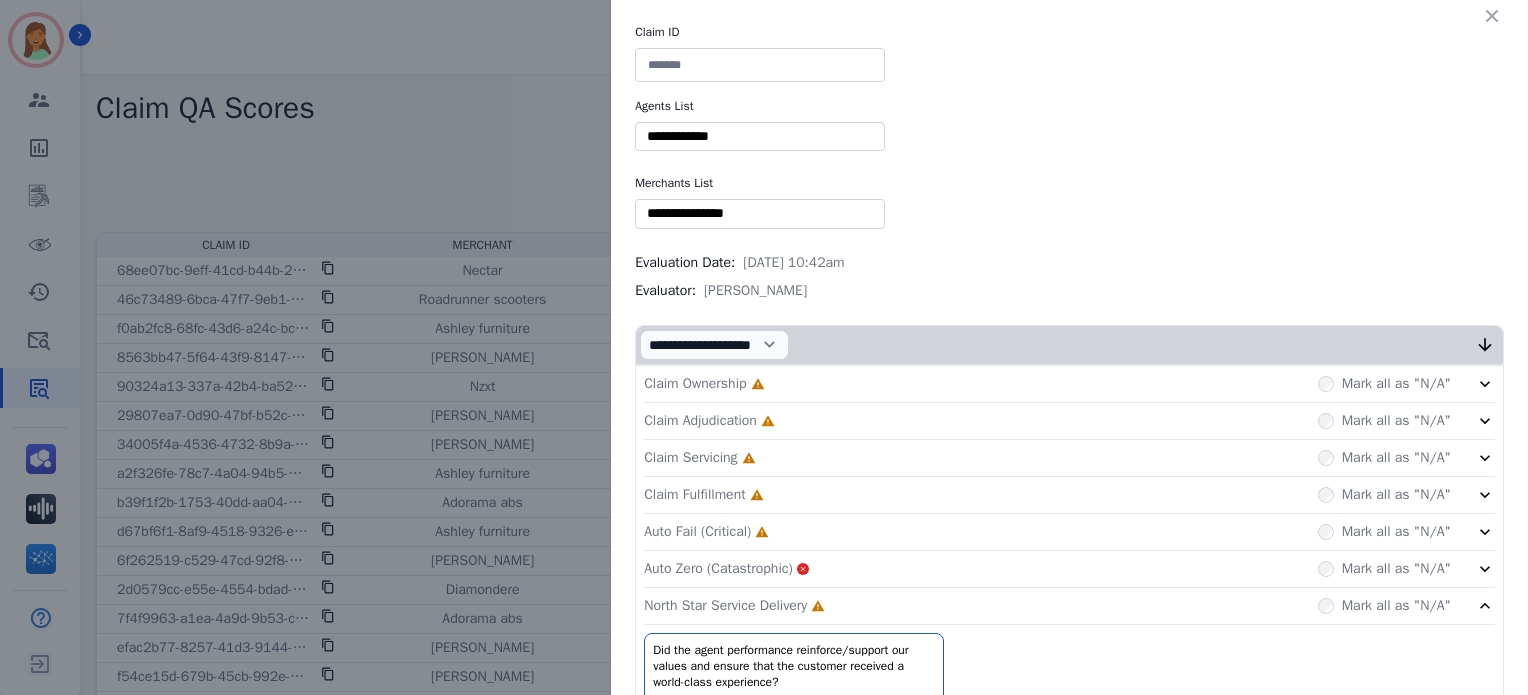 click on "Auto Fail (Critical)     Incomplete" at bounding box center [706, 532] 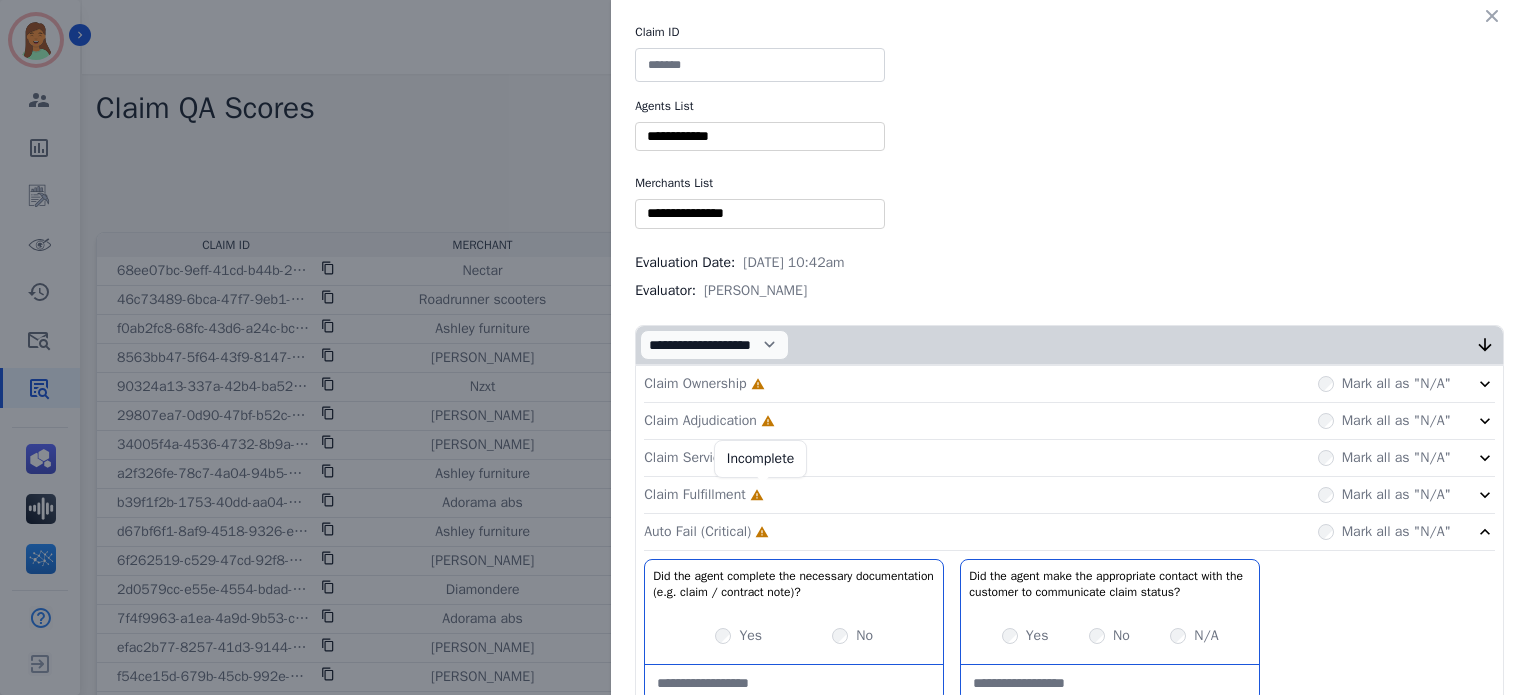 click 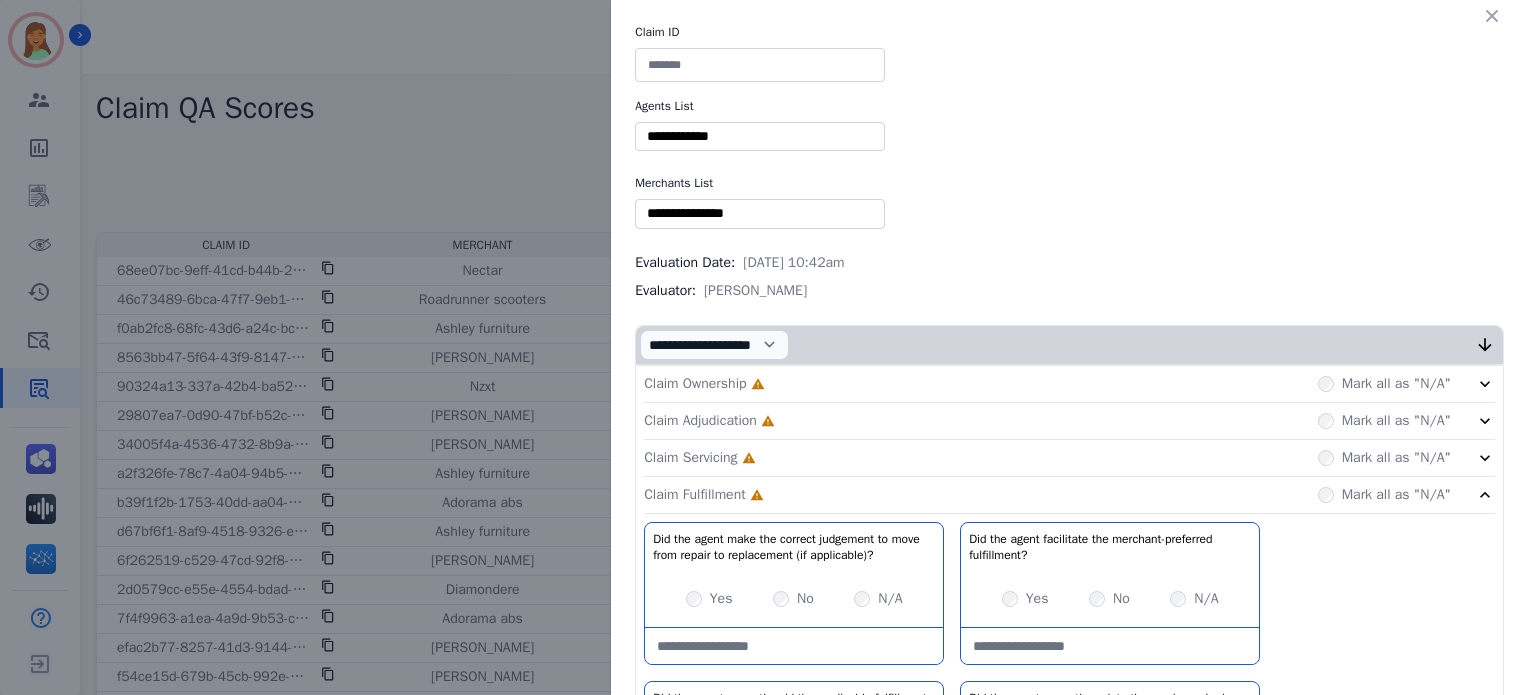 click on "Claim Servicing     Incomplete         Mark all as "N/A"" 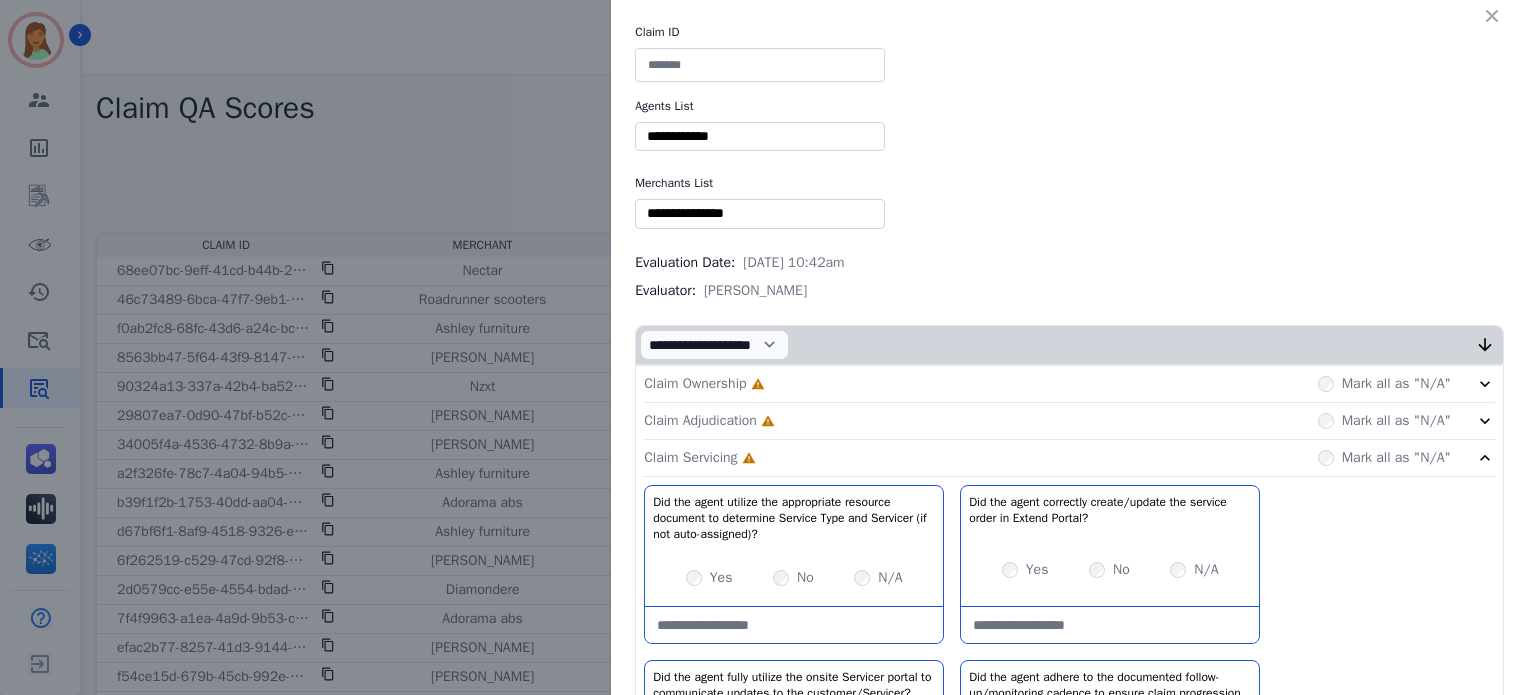 click on "Claim Adjudication" at bounding box center (700, 421) 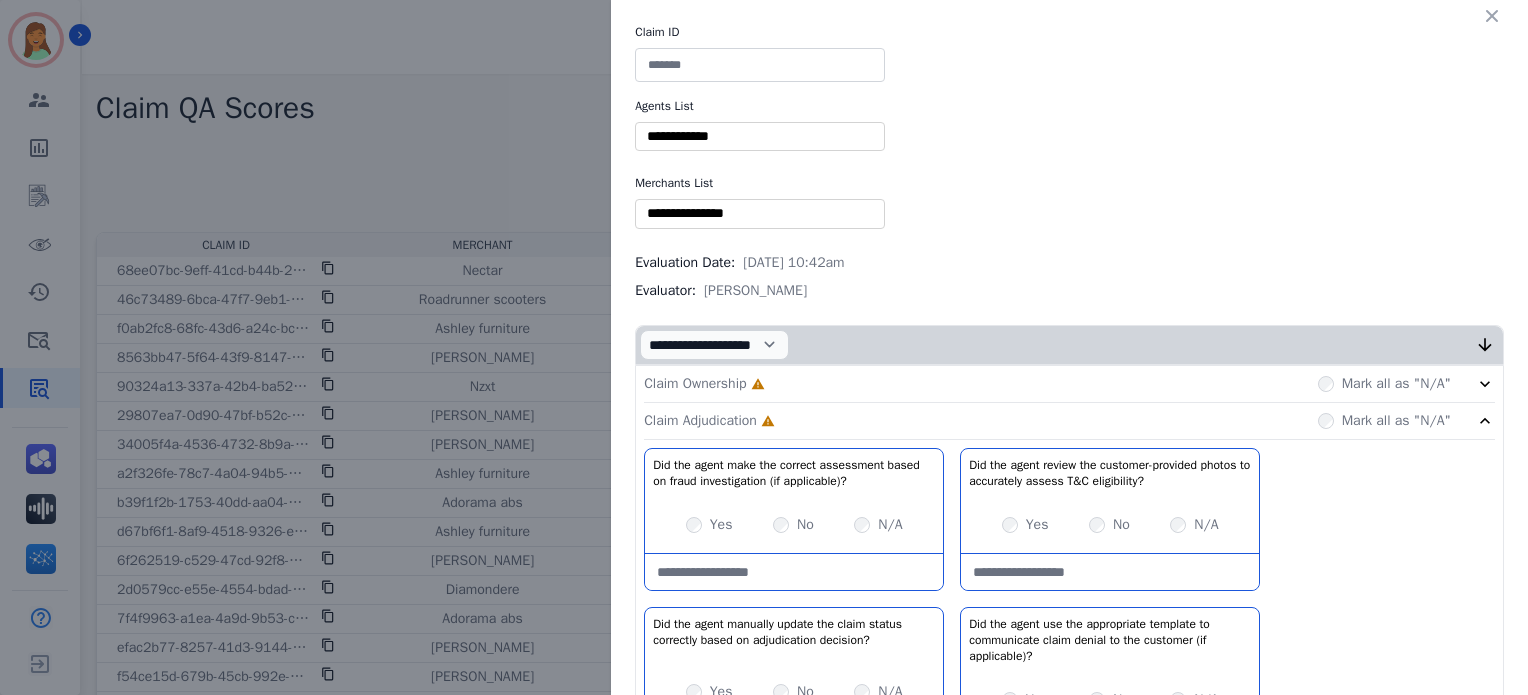 click 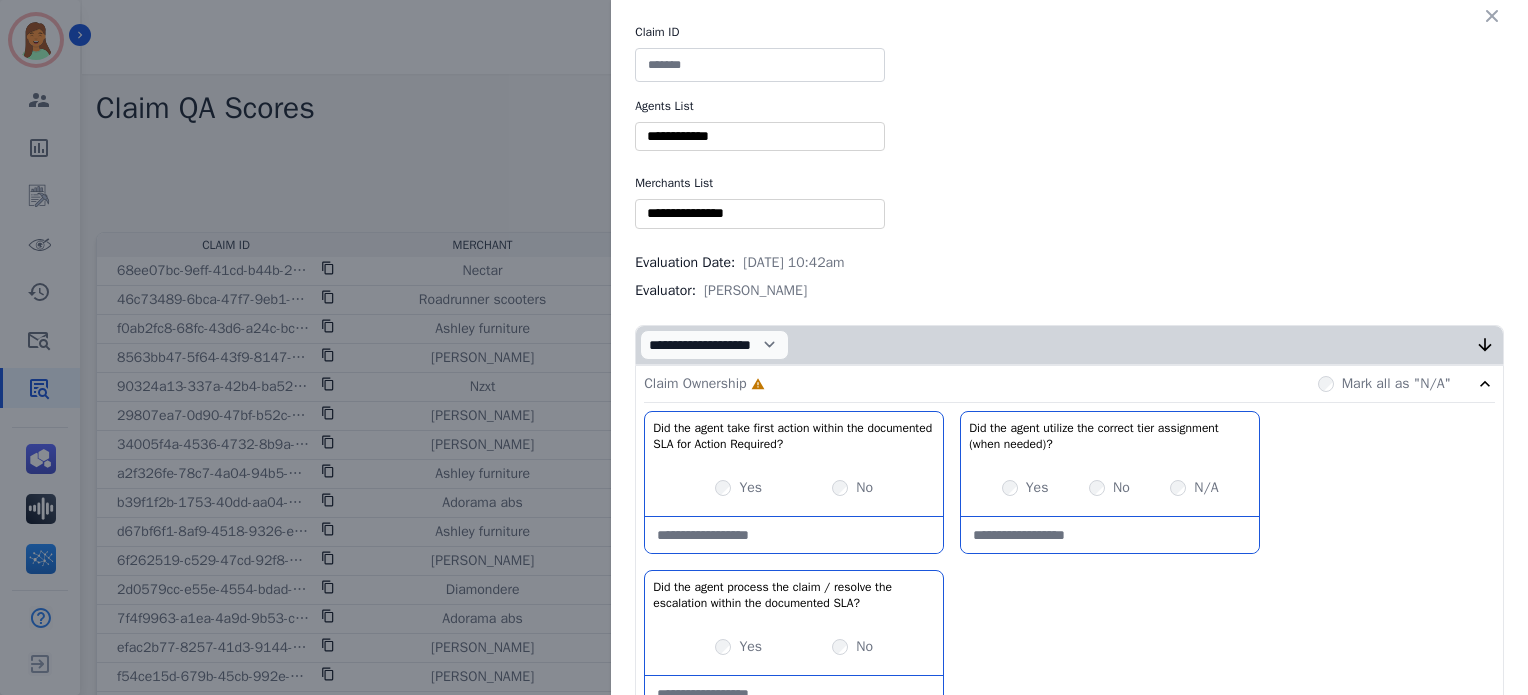 click at bounding box center (760, 213) 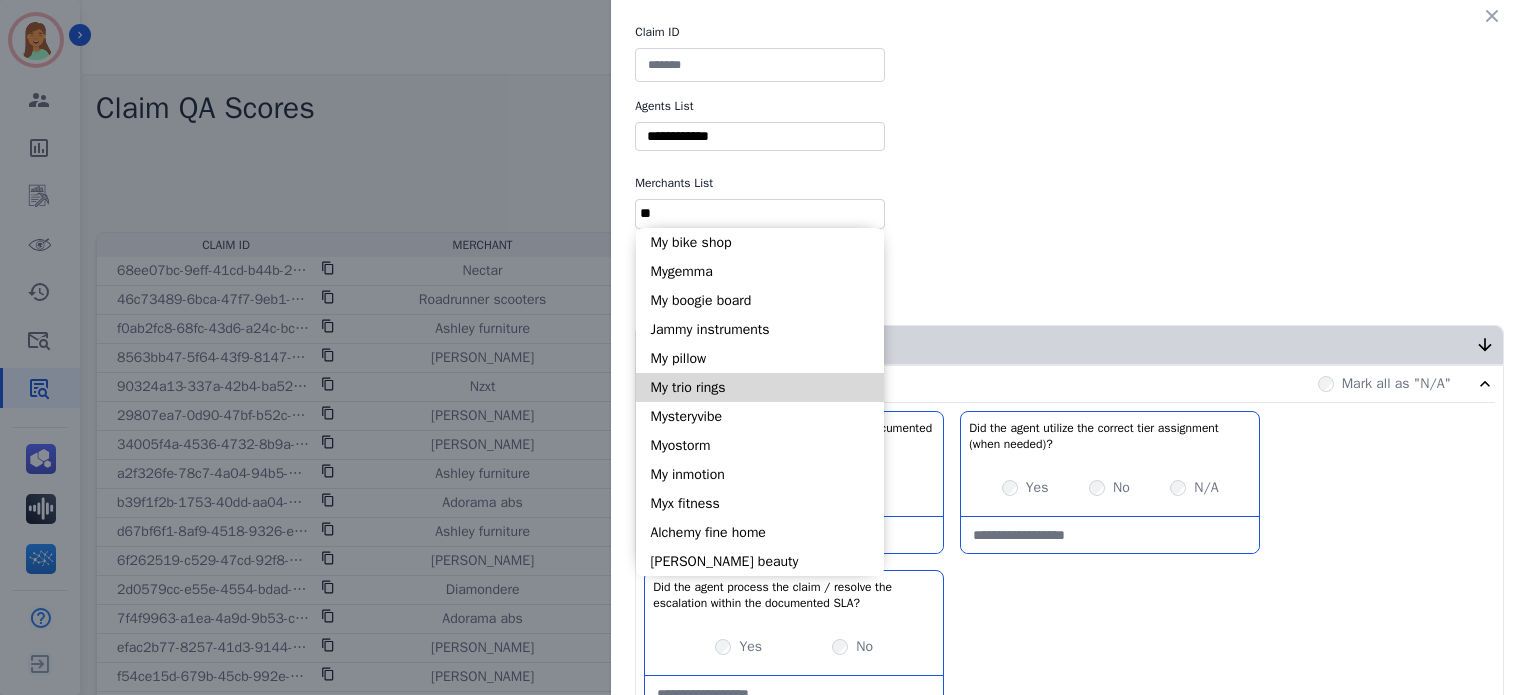 type on "**" 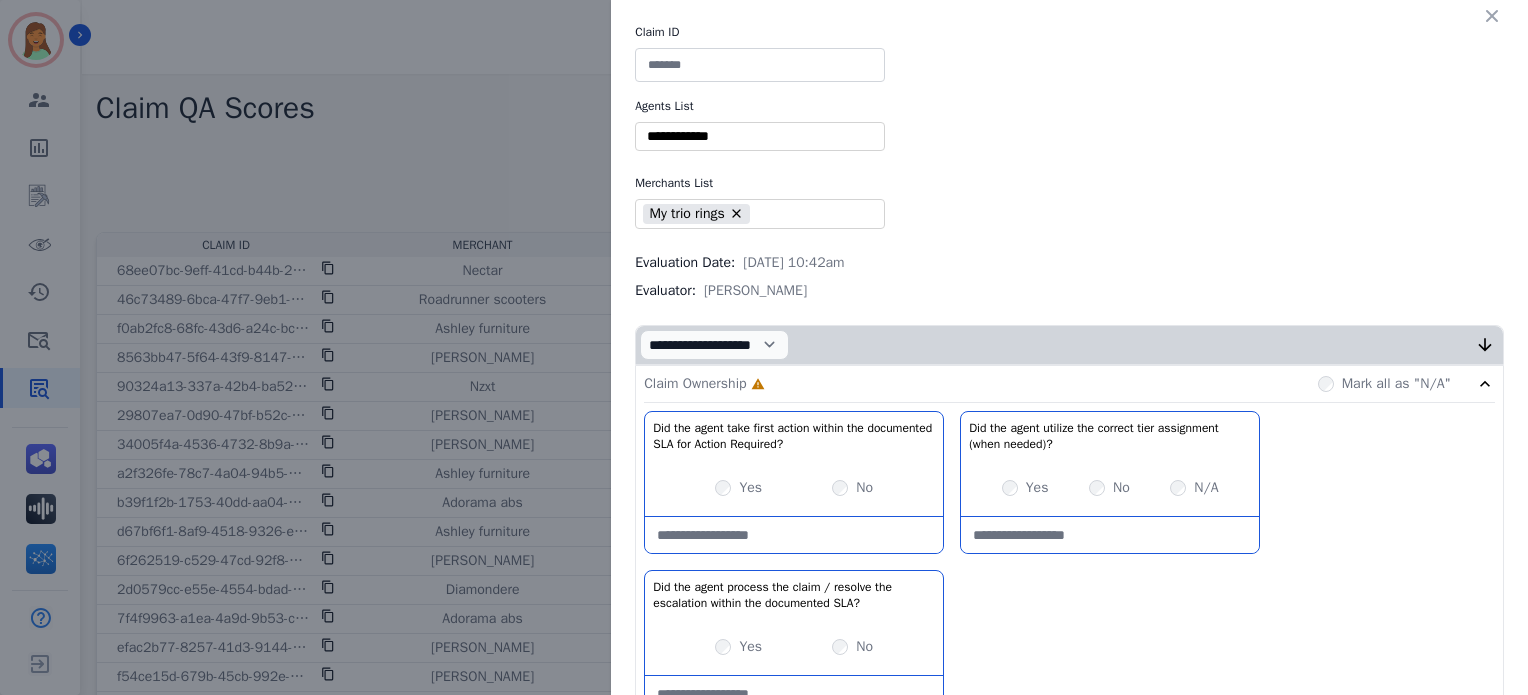 click on "Yes     No" at bounding box center [794, 647] 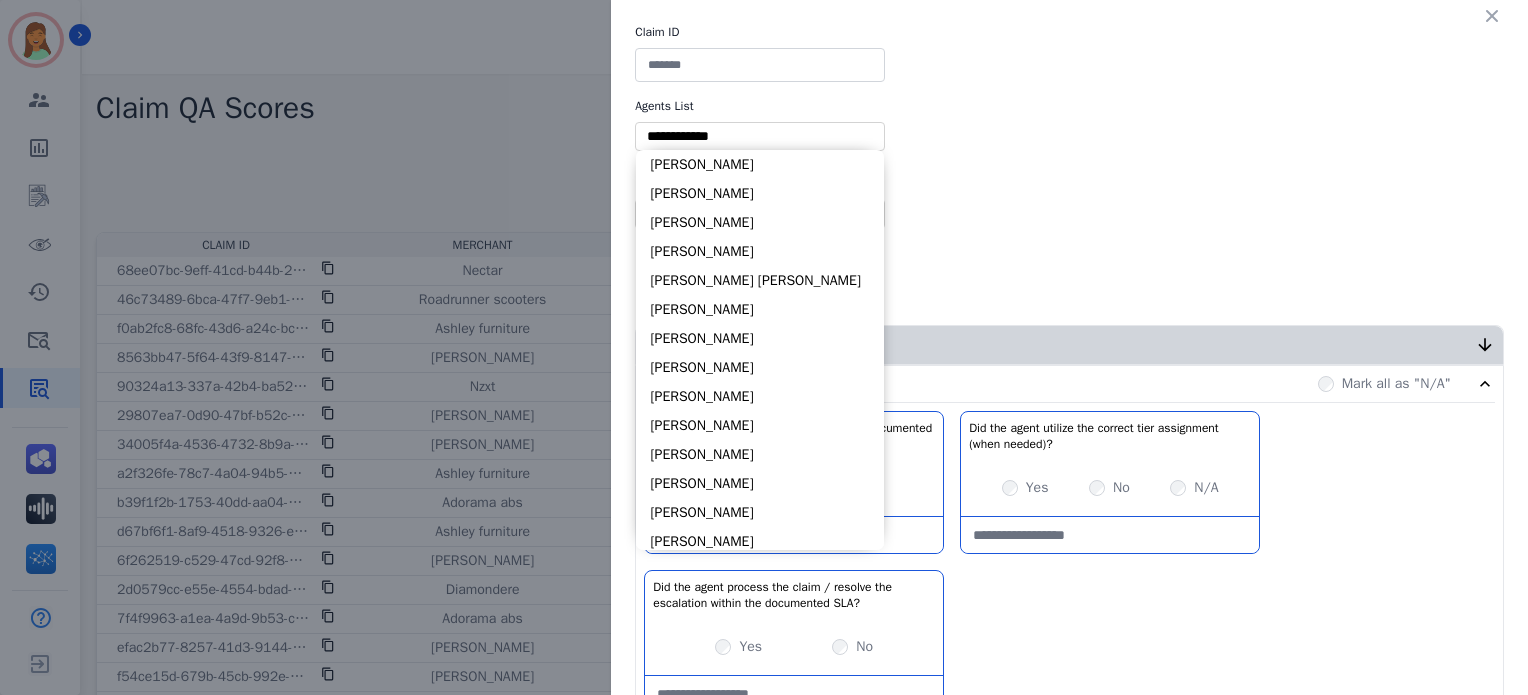 click at bounding box center [760, 136] 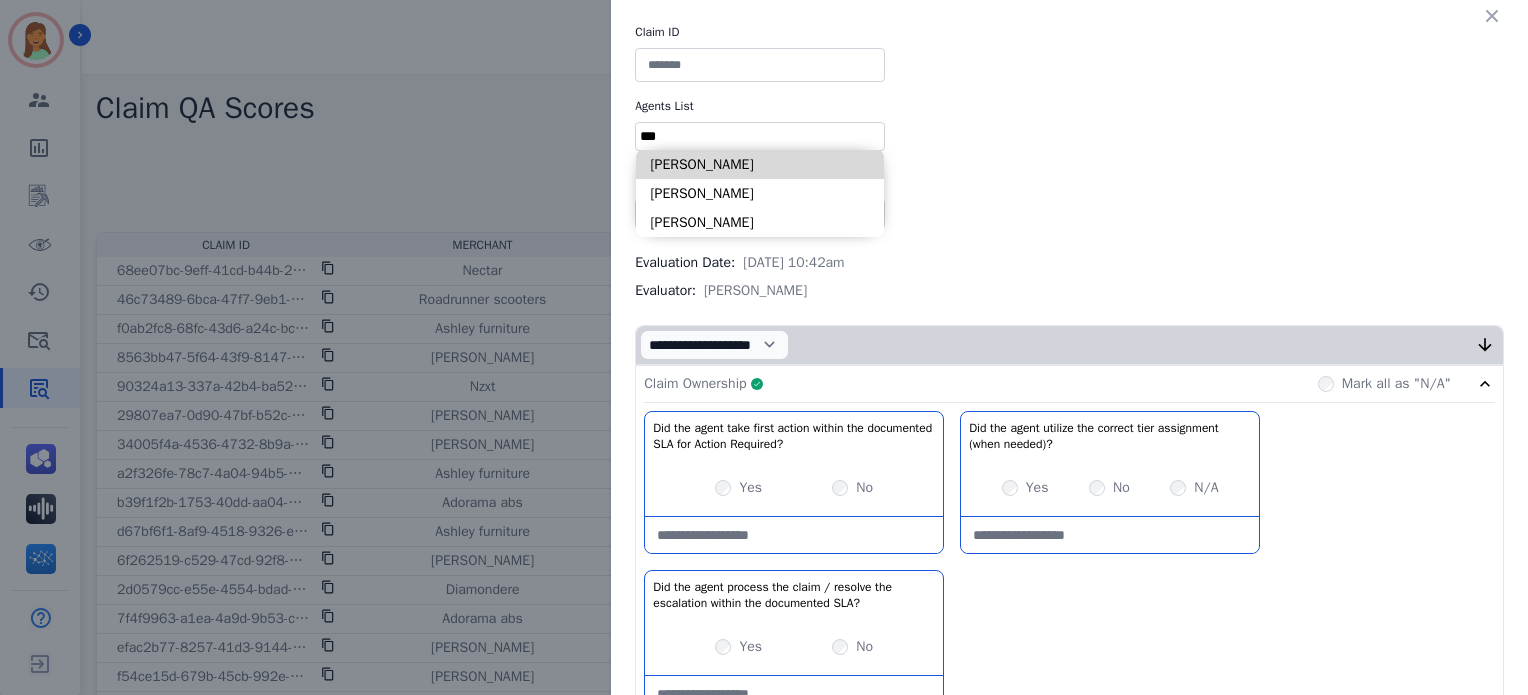 type on "***" 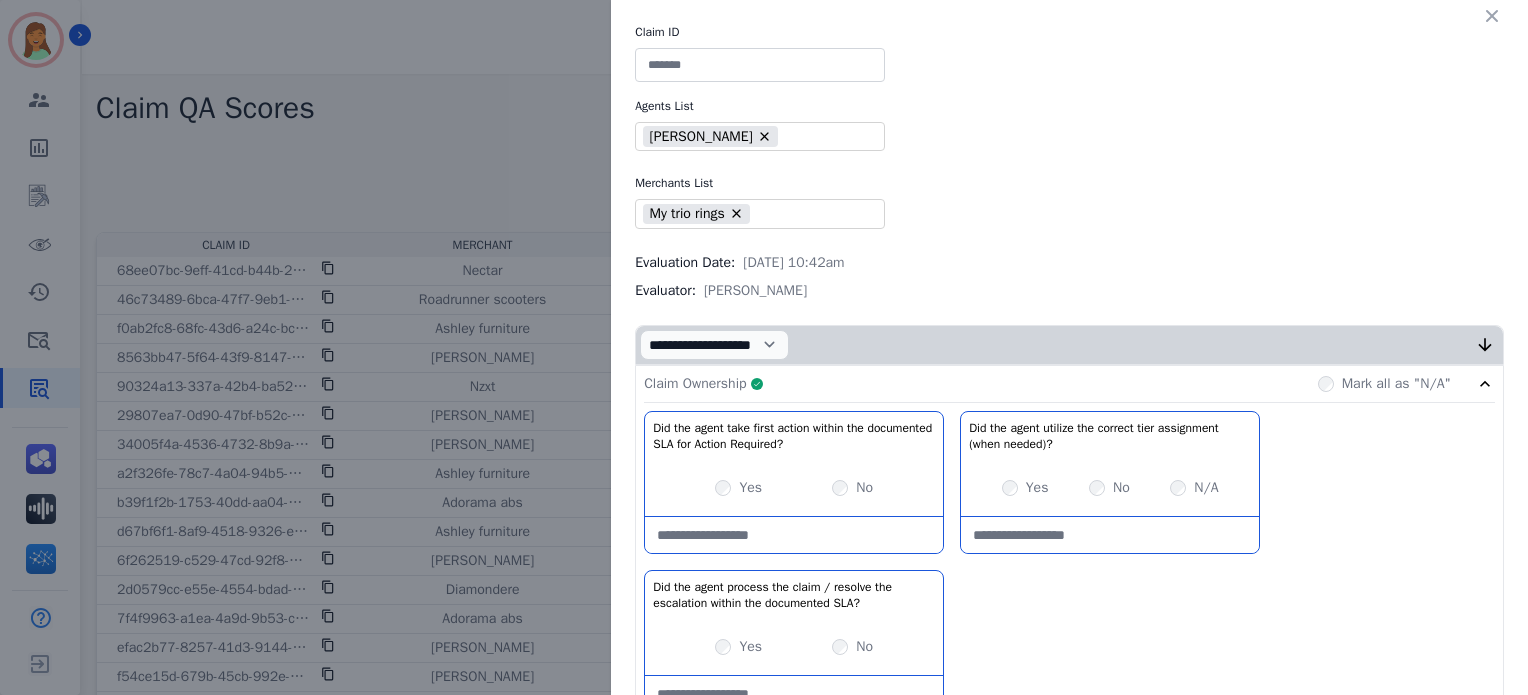 click at bounding box center (760, 65) 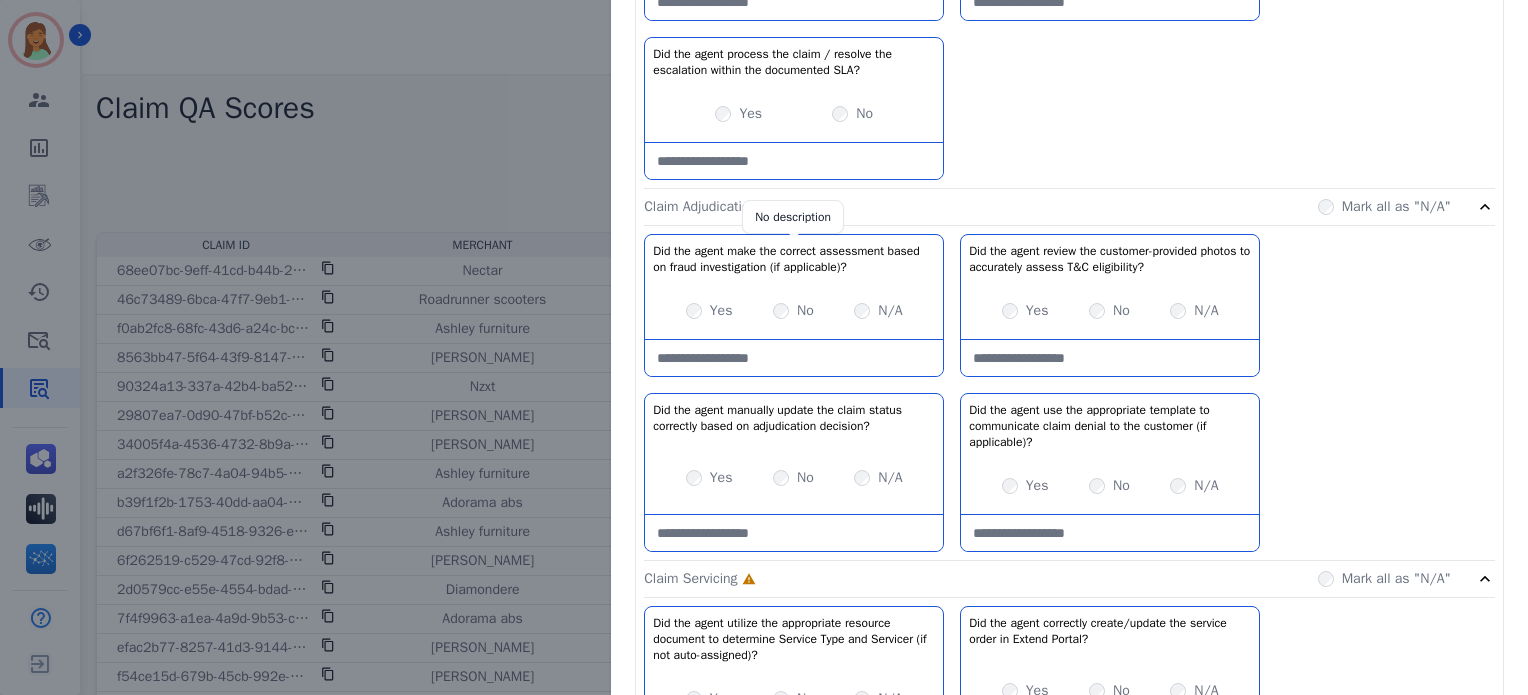 scroll, scrollTop: 266, scrollLeft: 0, axis: vertical 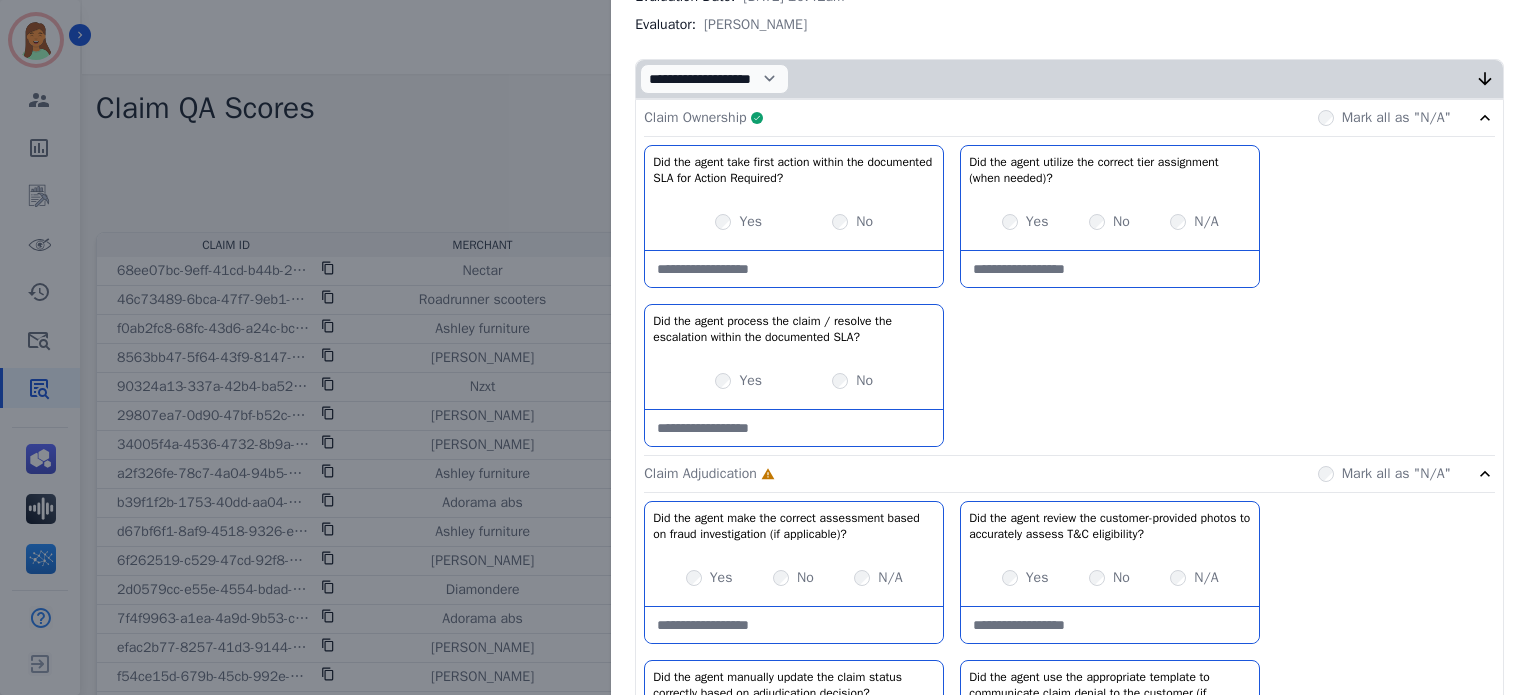 type on "**********" 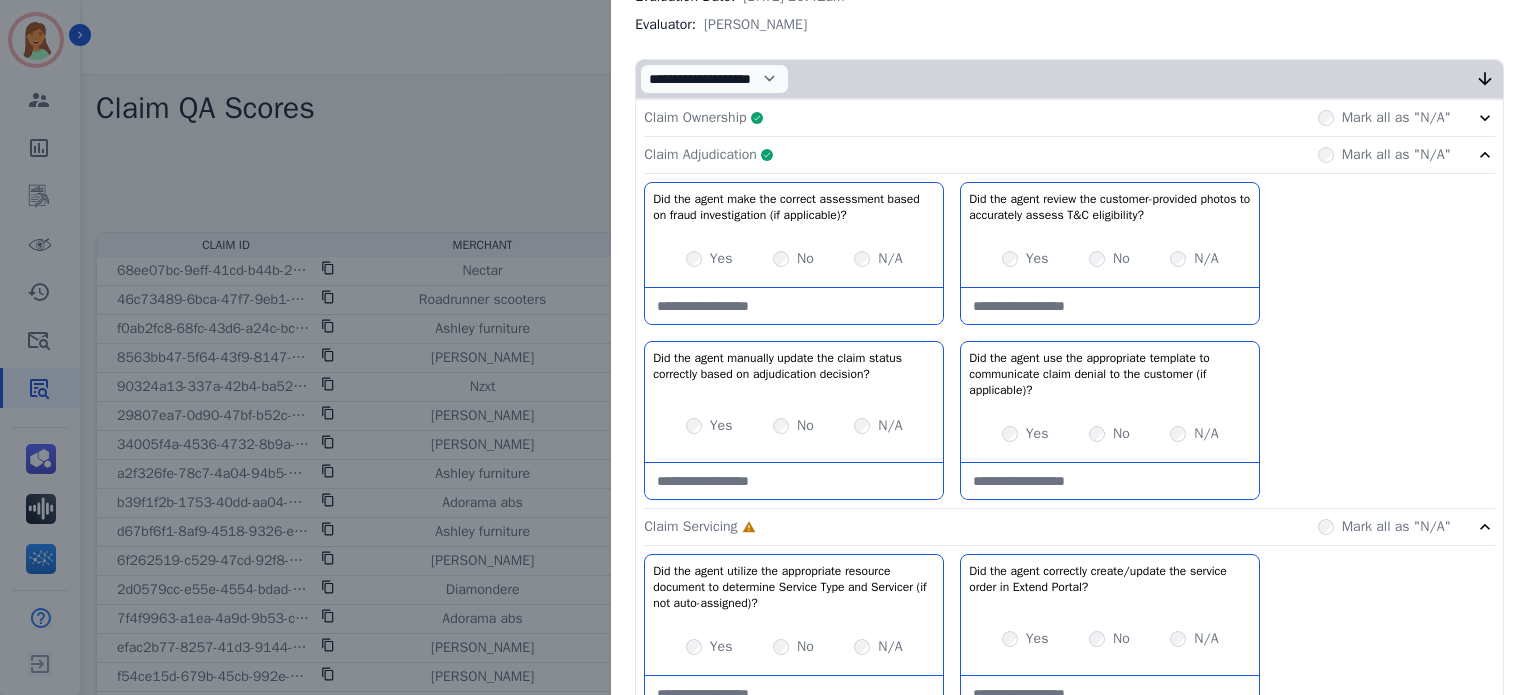 click on "Claim Adjudication     Complete         Mark all as "N/A"" 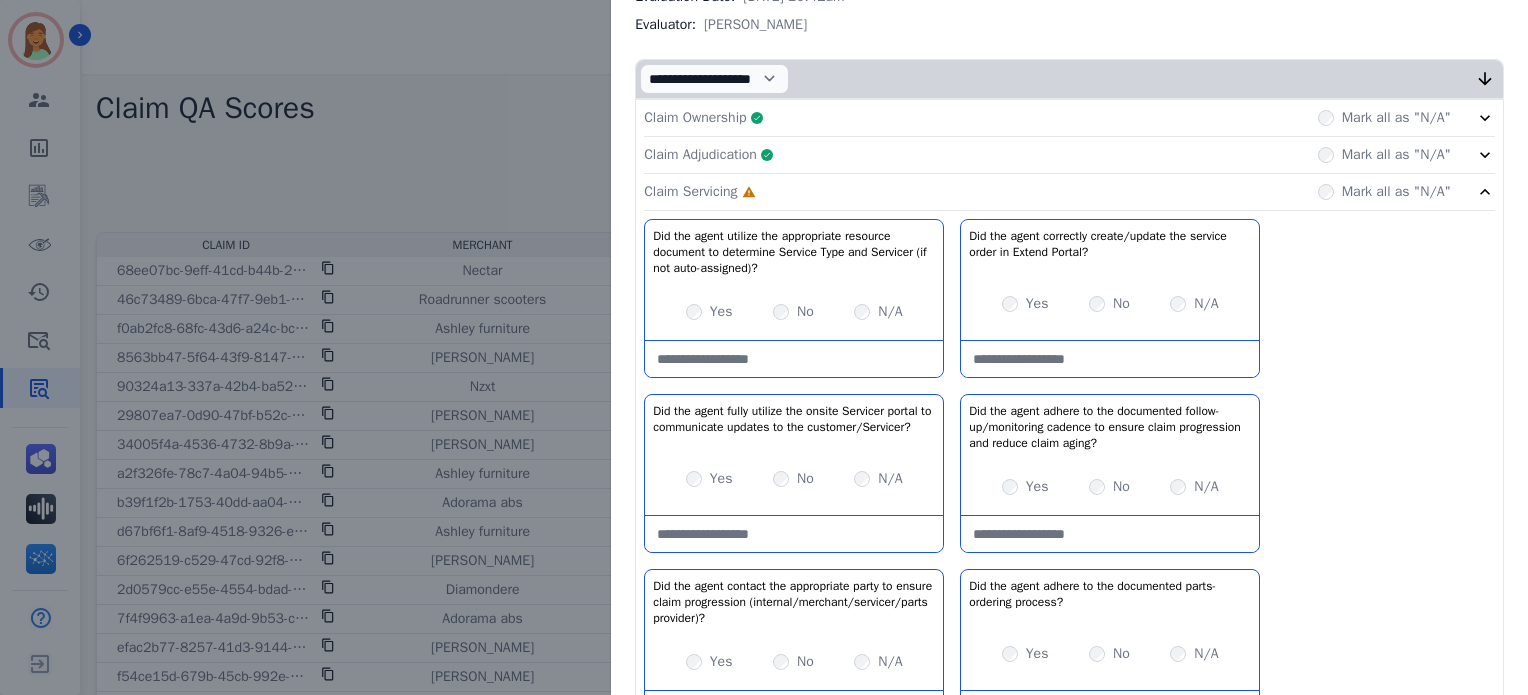 click on "Yes     No     N/A" at bounding box center [794, 312] 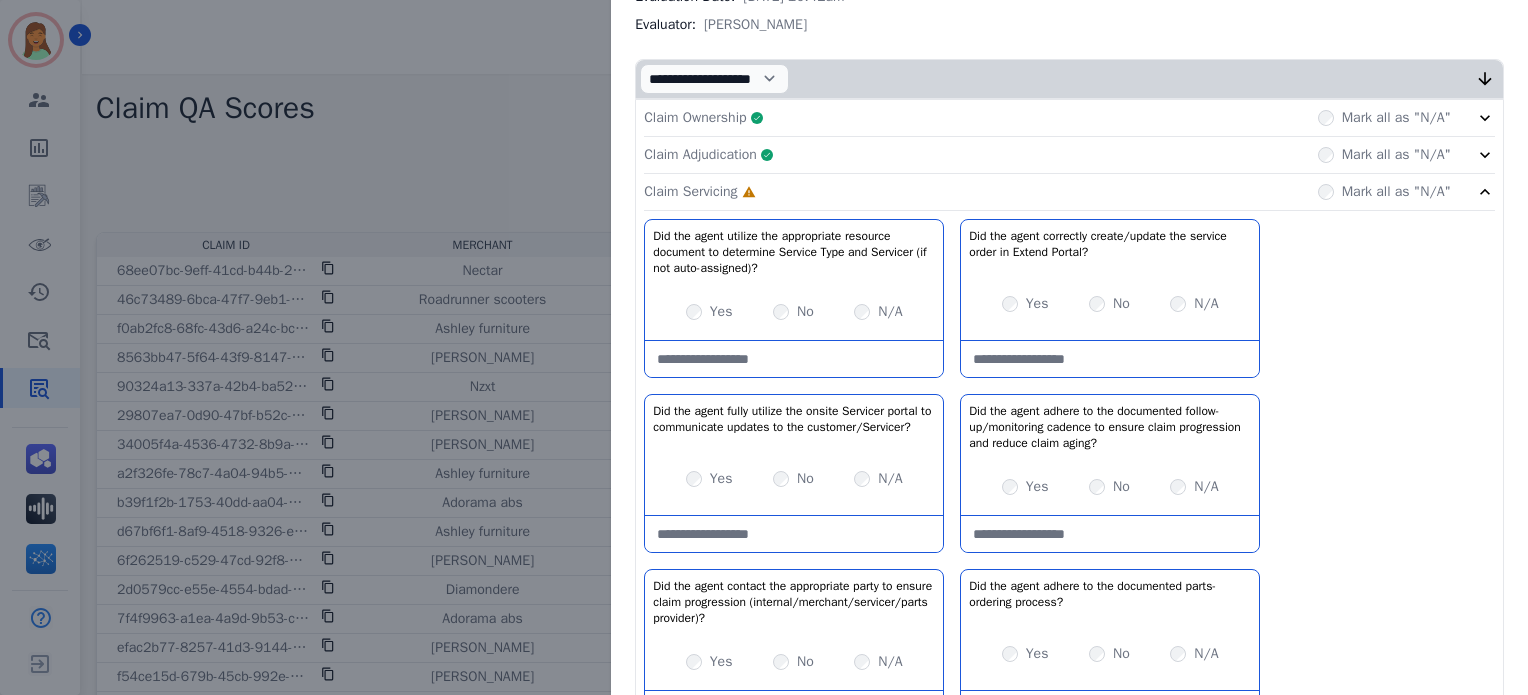 click at bounding box center (794, 359) 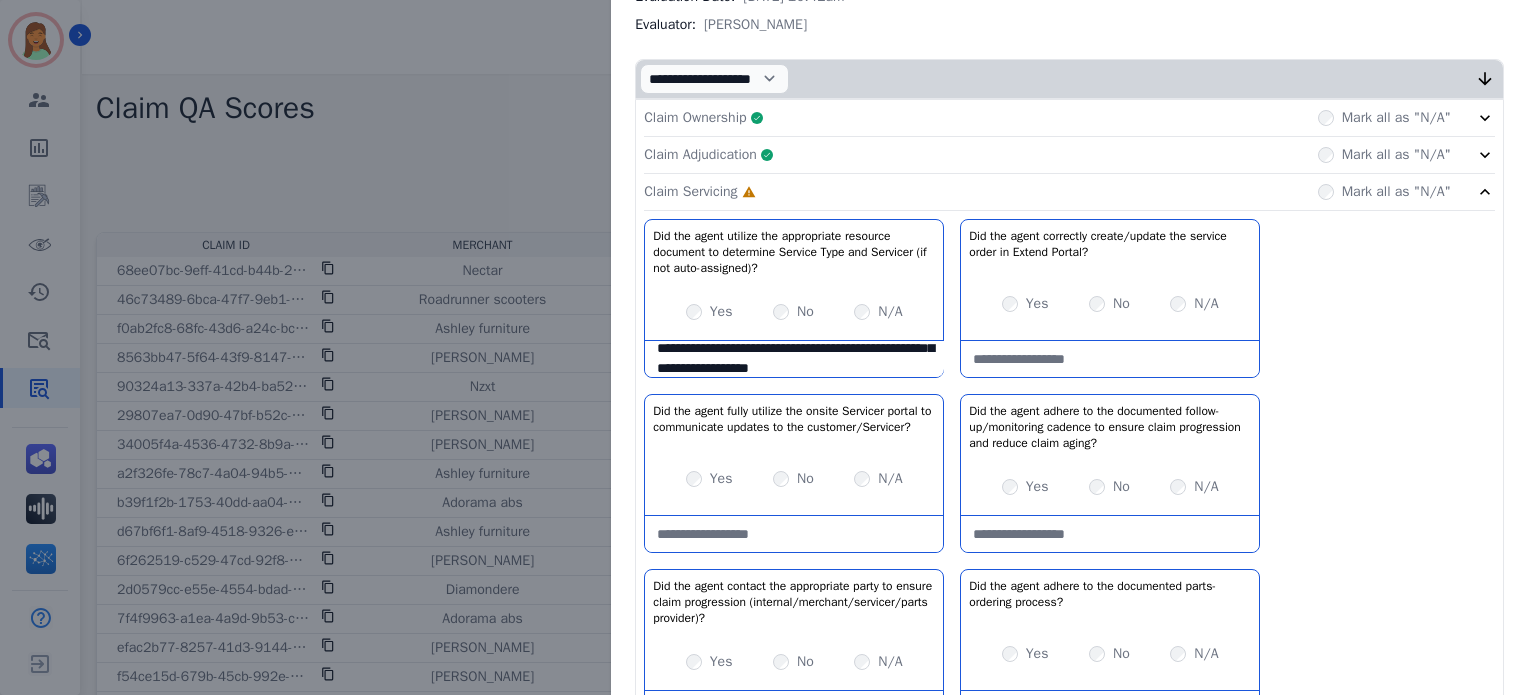 scroll, scrollTop: 51, scrollLeft: 0, axis: vertical 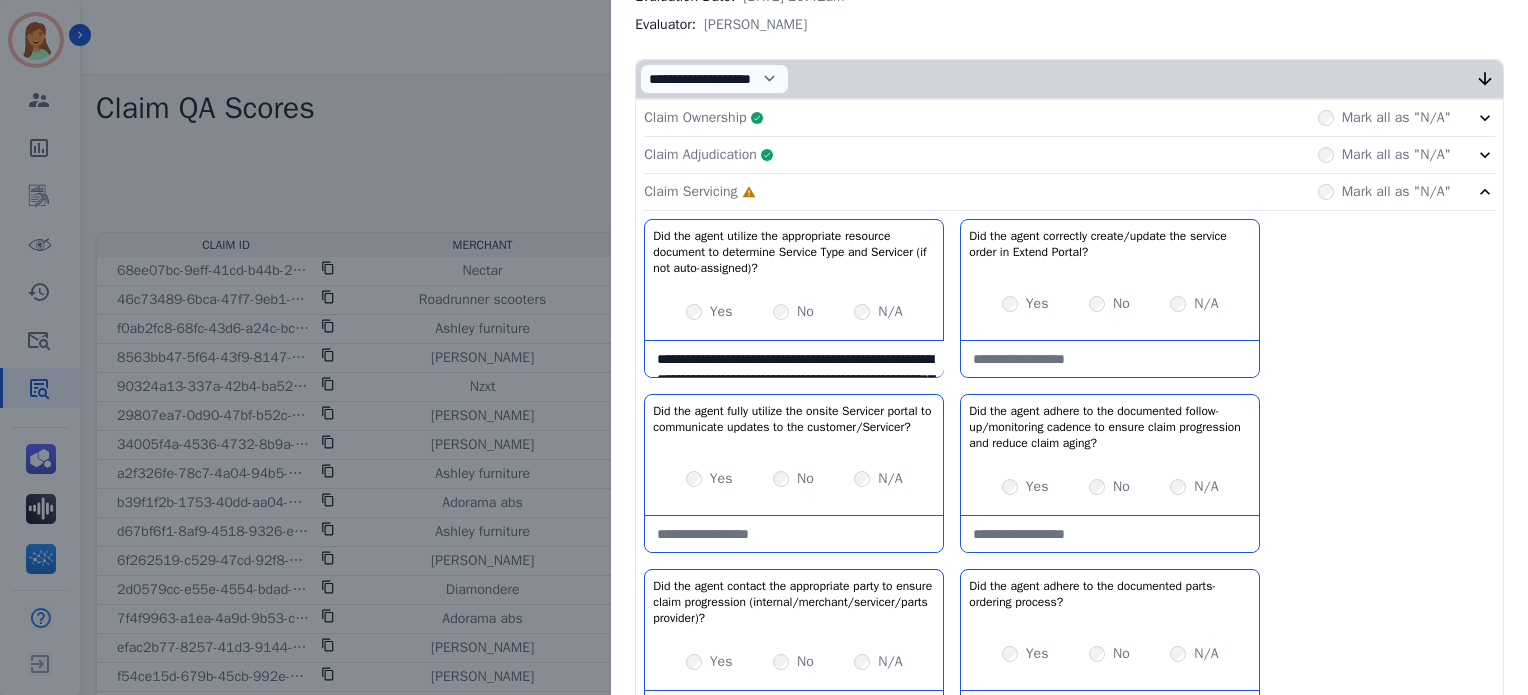 drag, startPoint x: 828, startPoint y: 366, endPoint x: 600, endPoint y: 343, distance: 229.15715 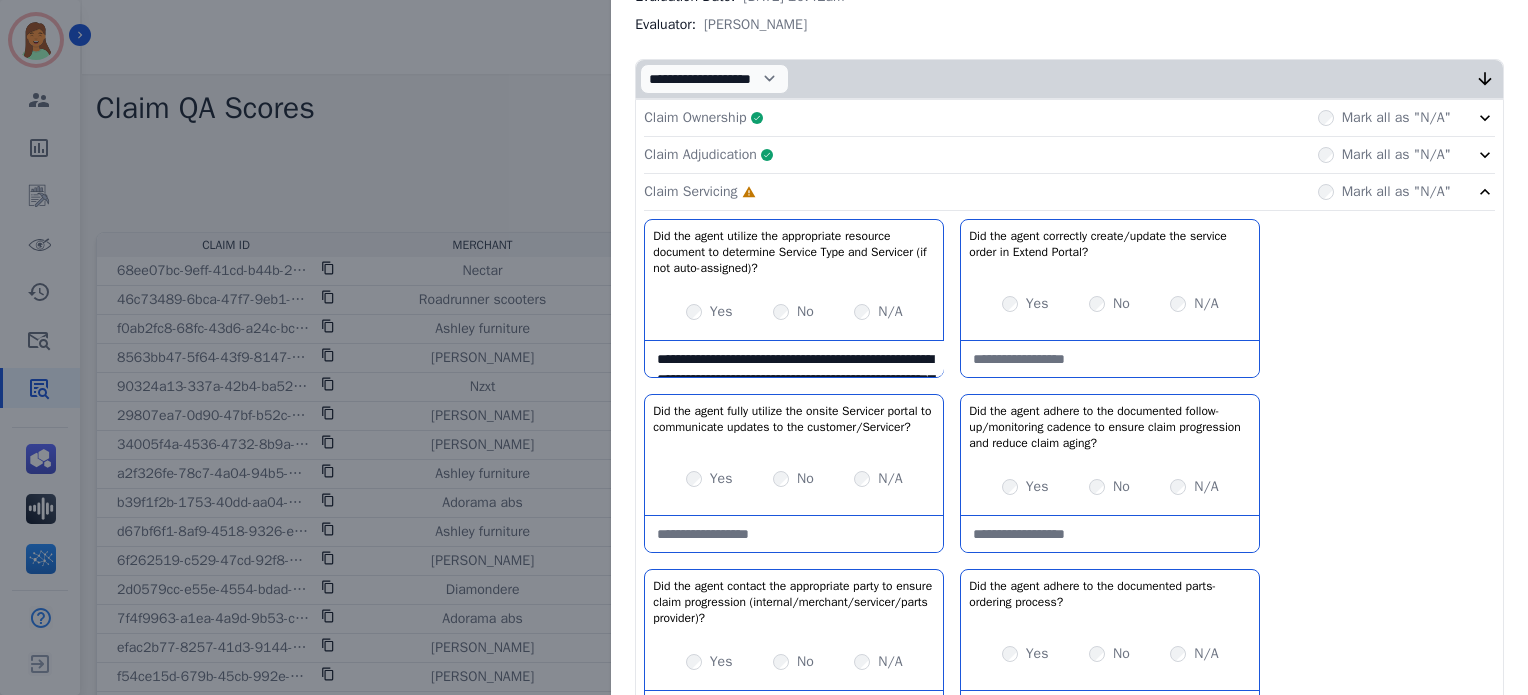 click at bounding box center (1110, 359) 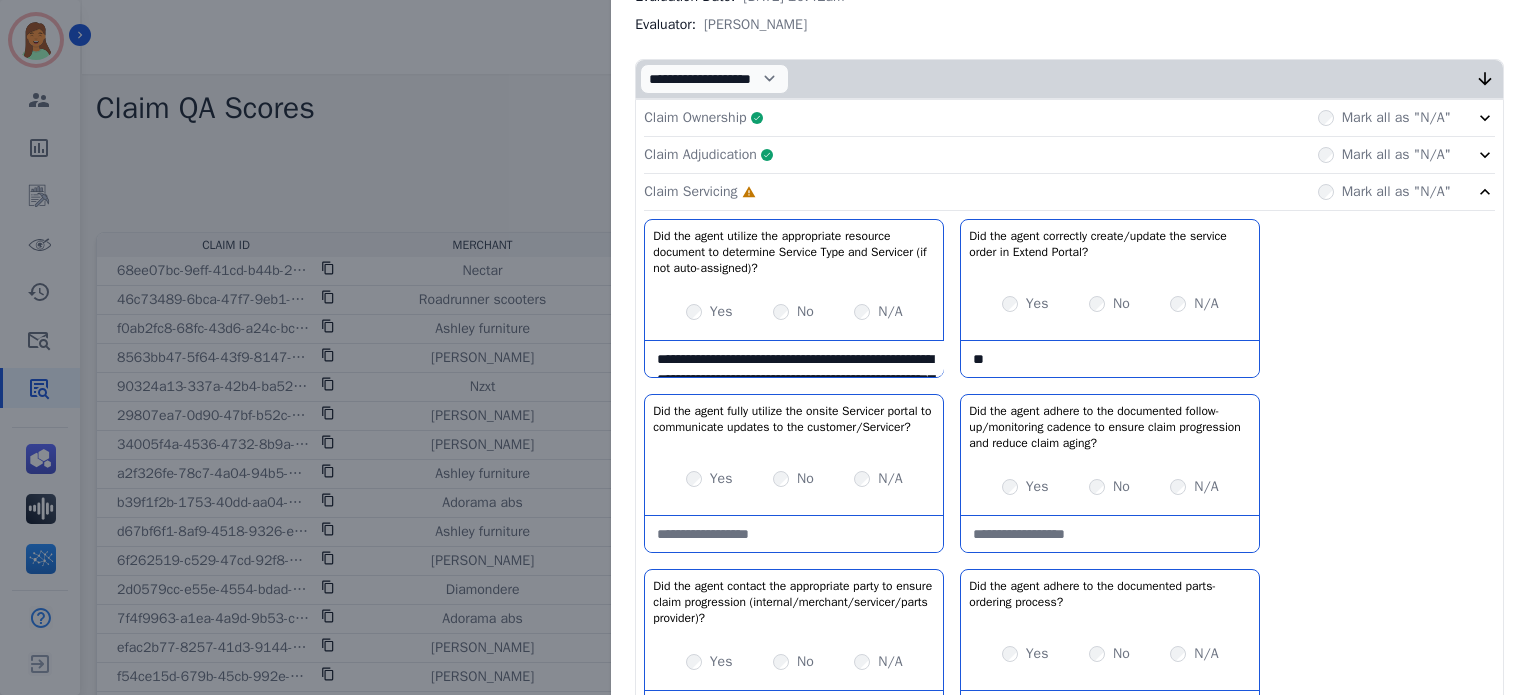 type on "*" 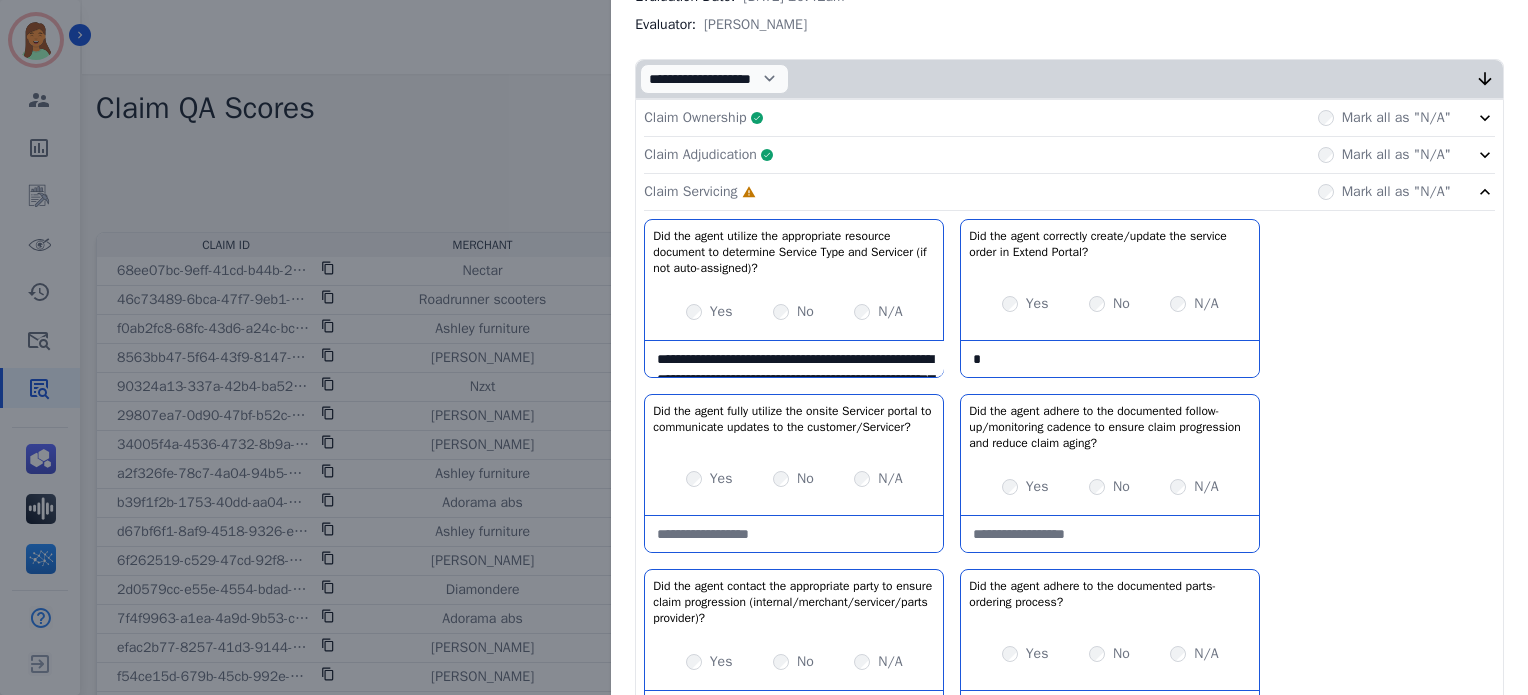 type 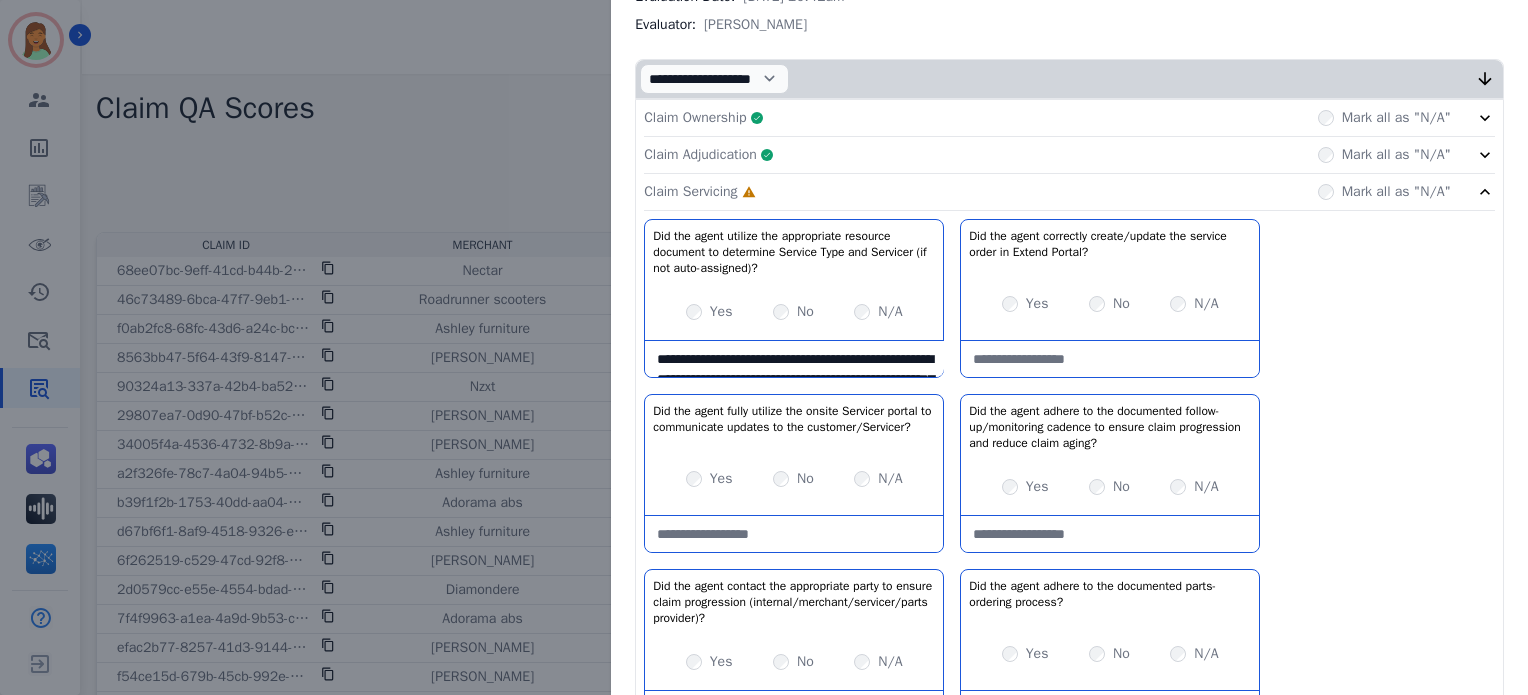click on "N/A" at bounding box center (878, 479) 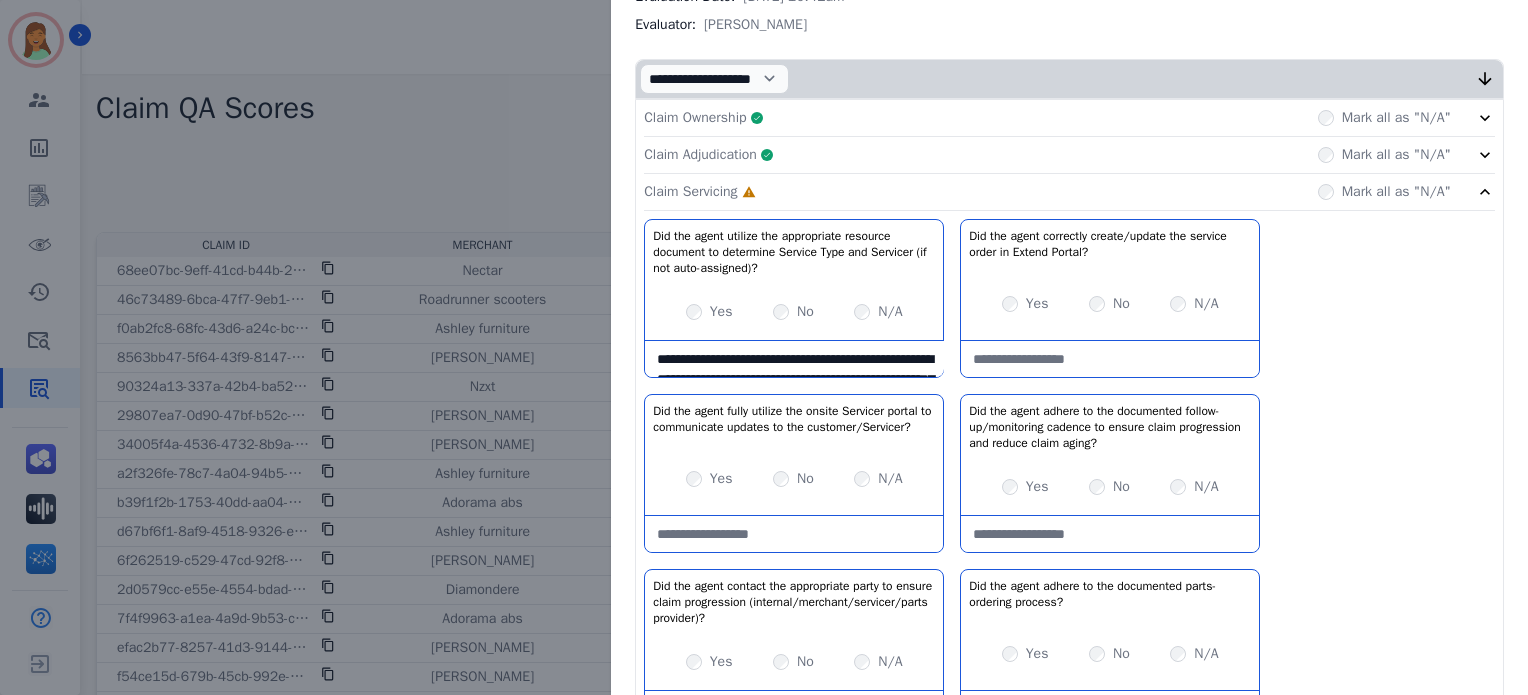 click on "Yes     No     N/A" at bounding box center [1110, 487] 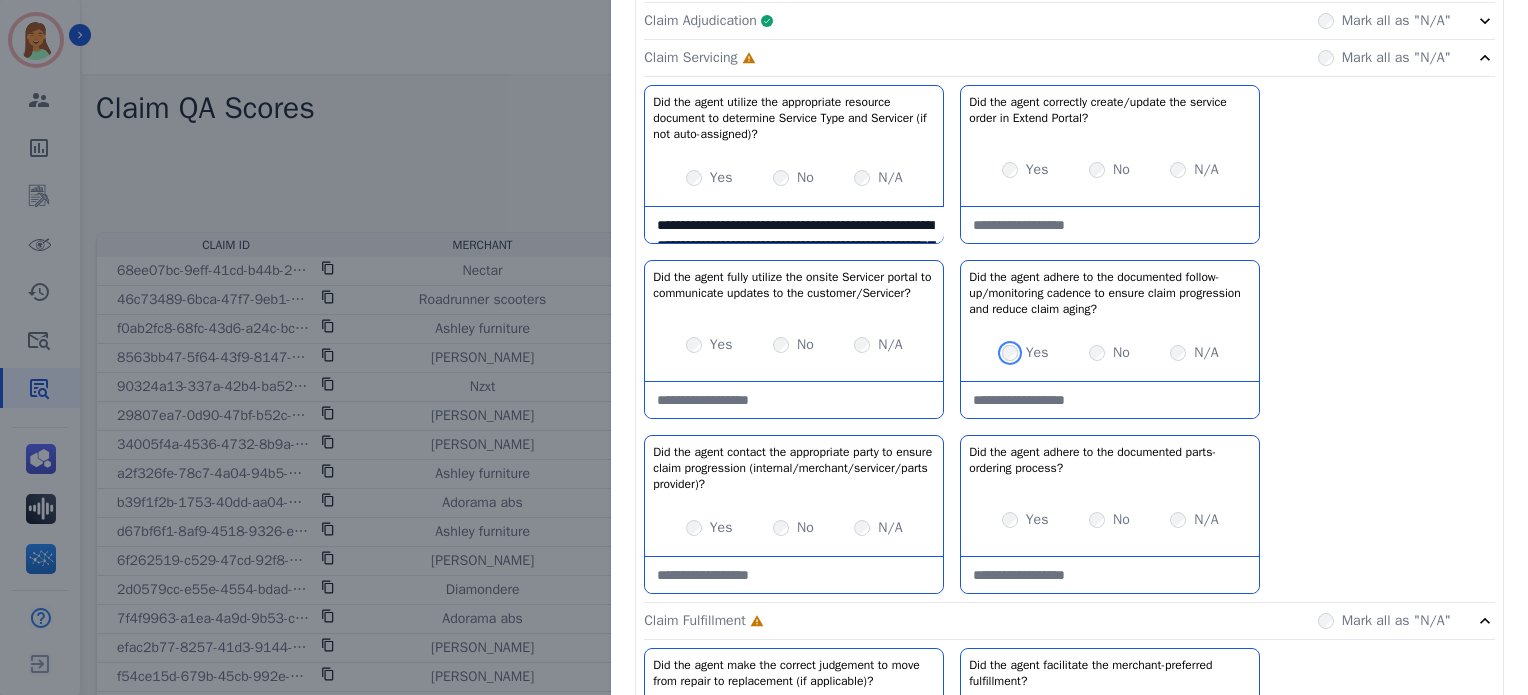 scroll, scrollTop: 533, scrollLeft: 0, axis: vertical 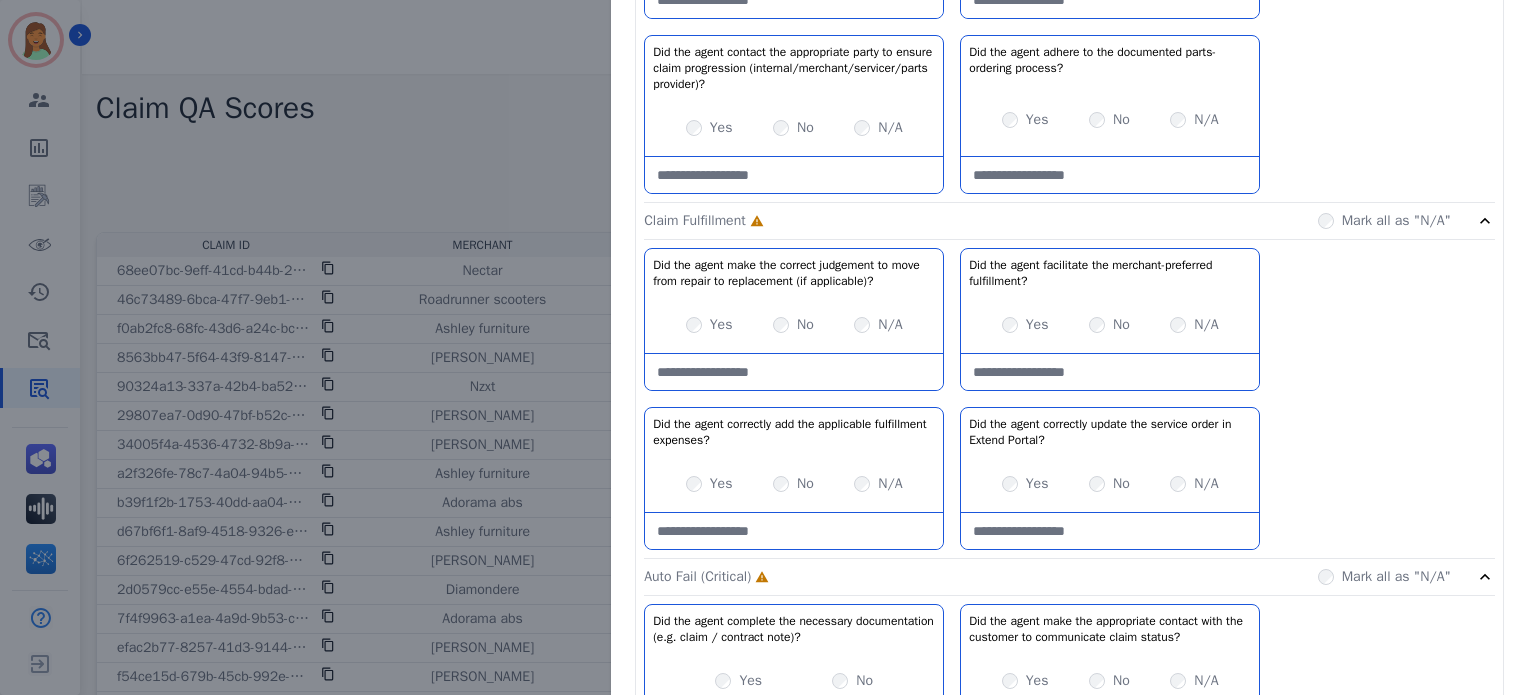 drag, startPoint x: 868, startPoint y: 305, endPoint x: 857, endPoint y: 307, distance: 11.18034 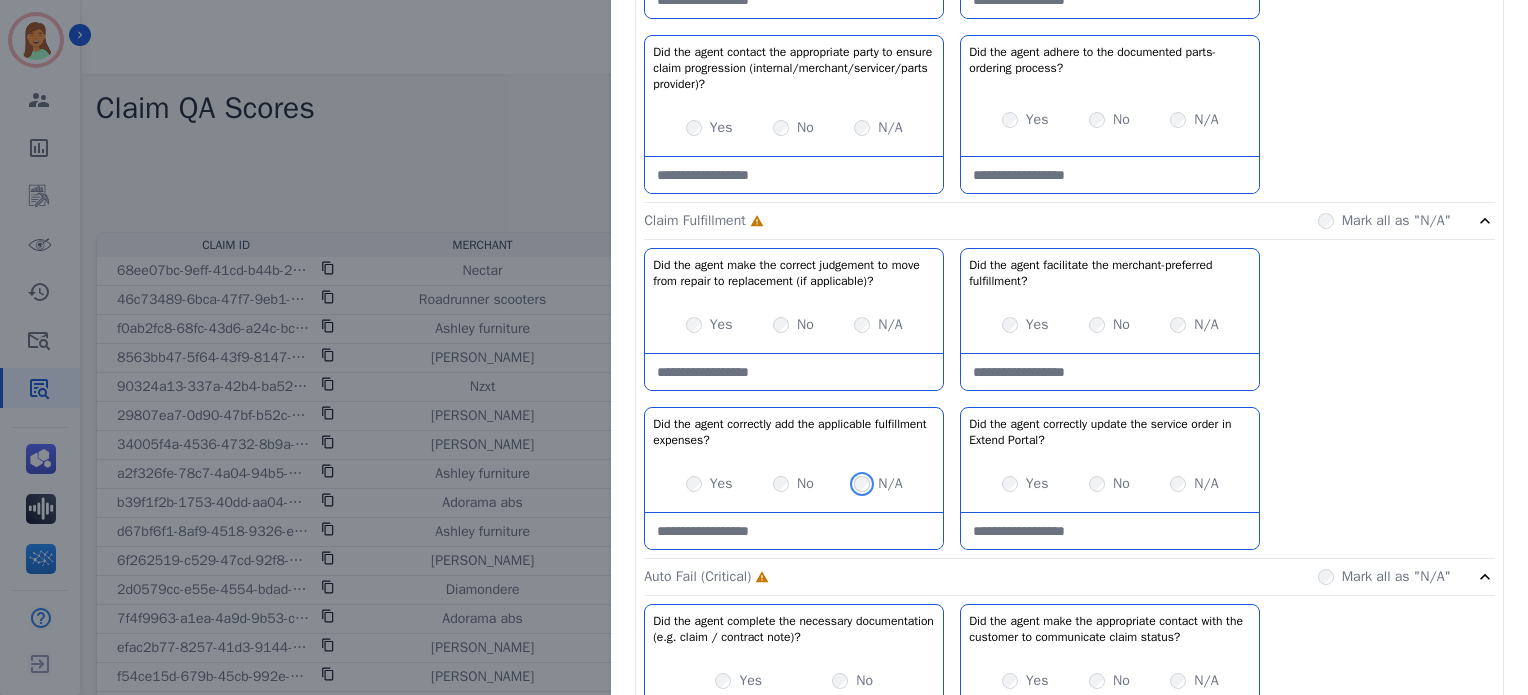 click on "Yes     No     N/A" at bounding box center [794, 484] 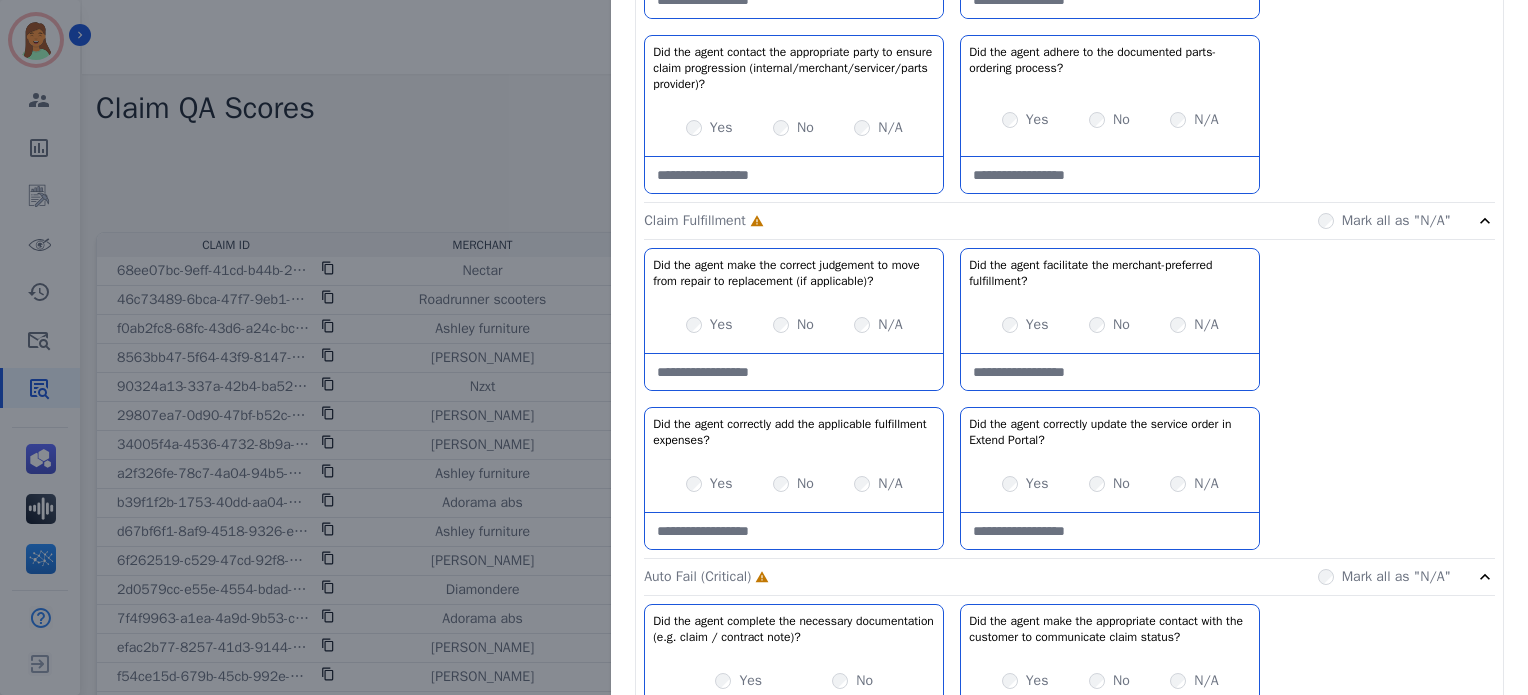 click on "N/A" at bounding box center (890, 484) 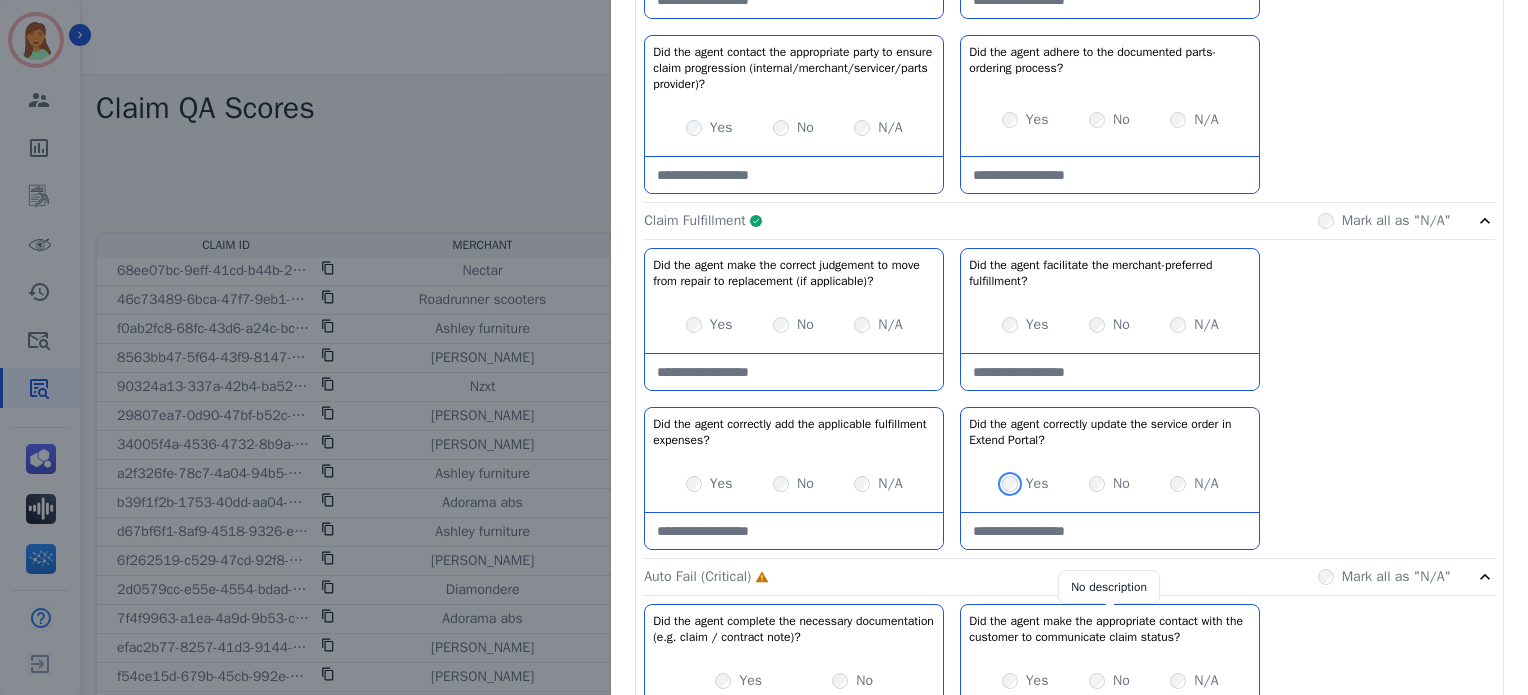 scroll, scrollTop: 933, scrollLeft: 0, axis: vertical 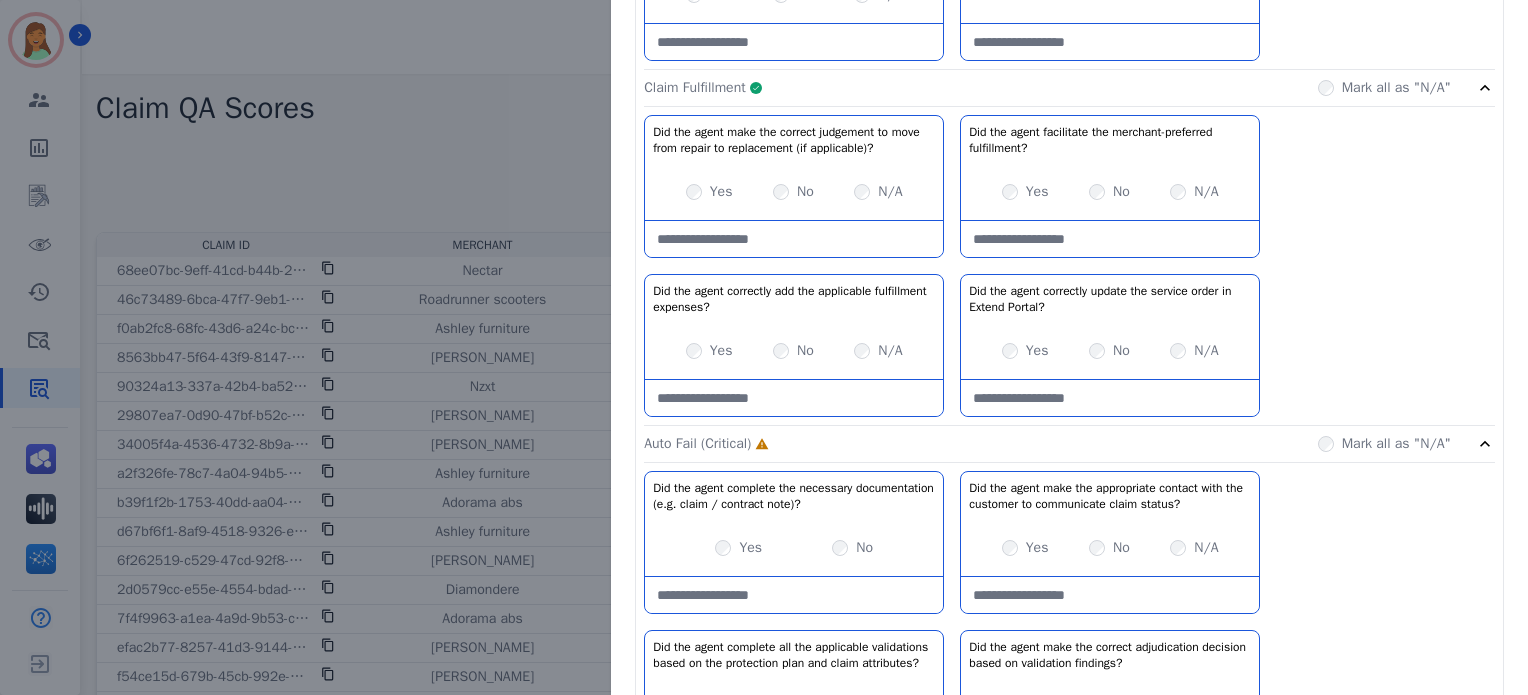 click on "Claim Fulfillment     Complete         Mark all as "N/A"" 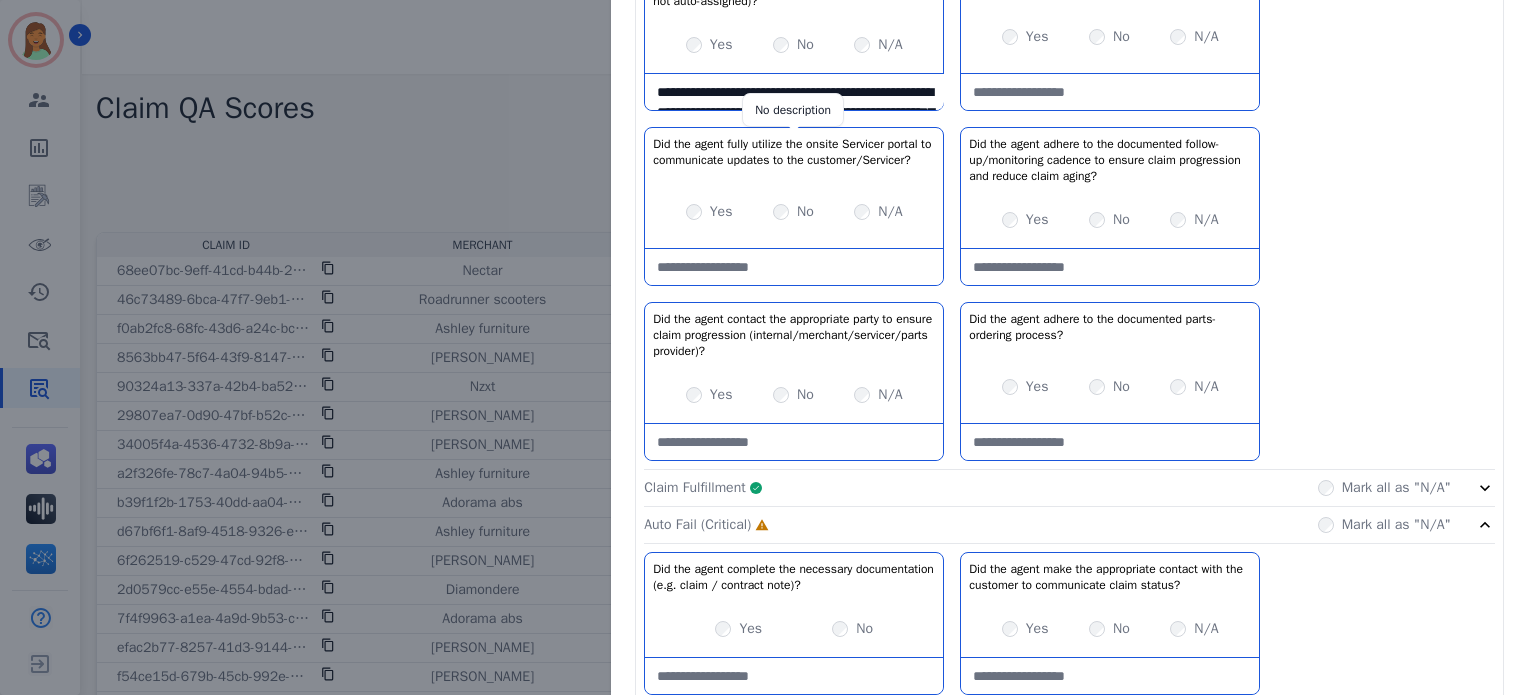 scroll, scrollTop: 266, scrollLeft: 0, axis: vertical 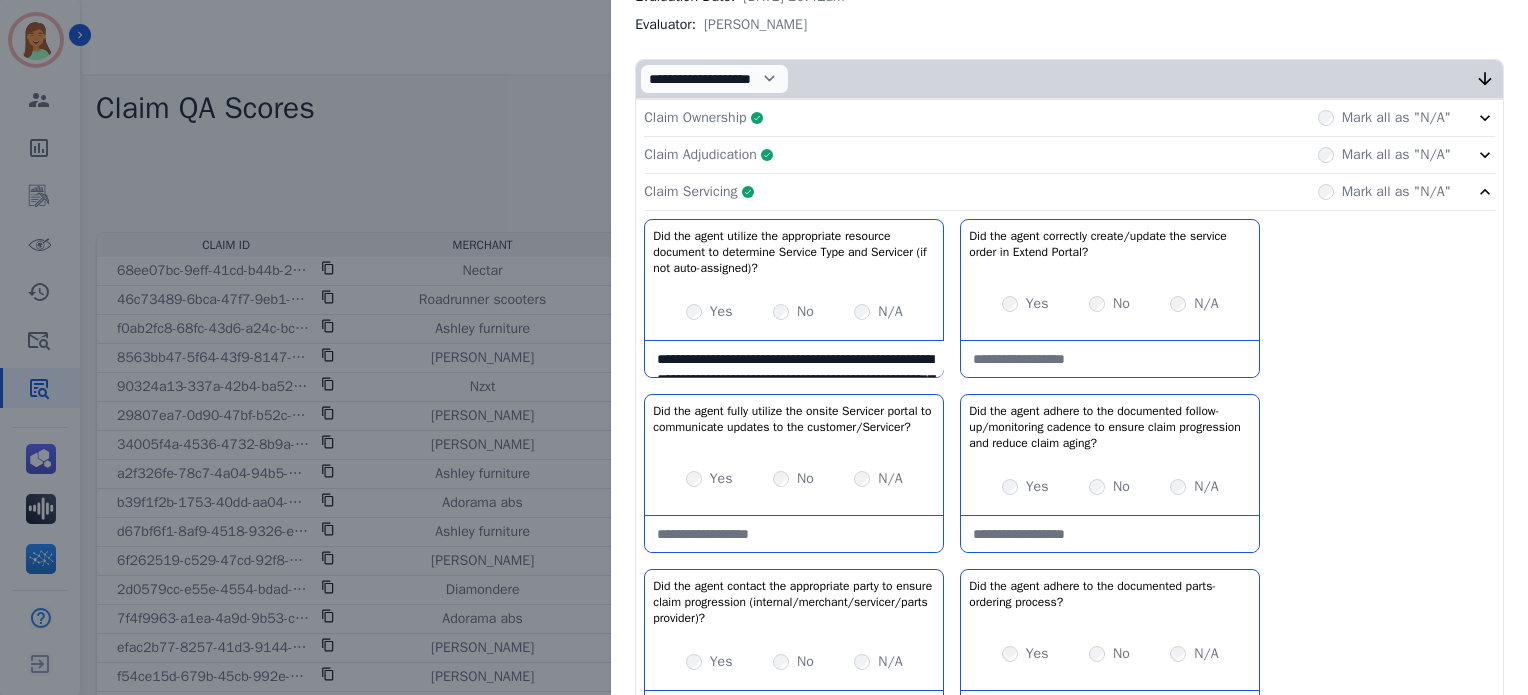 click on "Claim Servicing     Complete         Mark all as "N/A"" 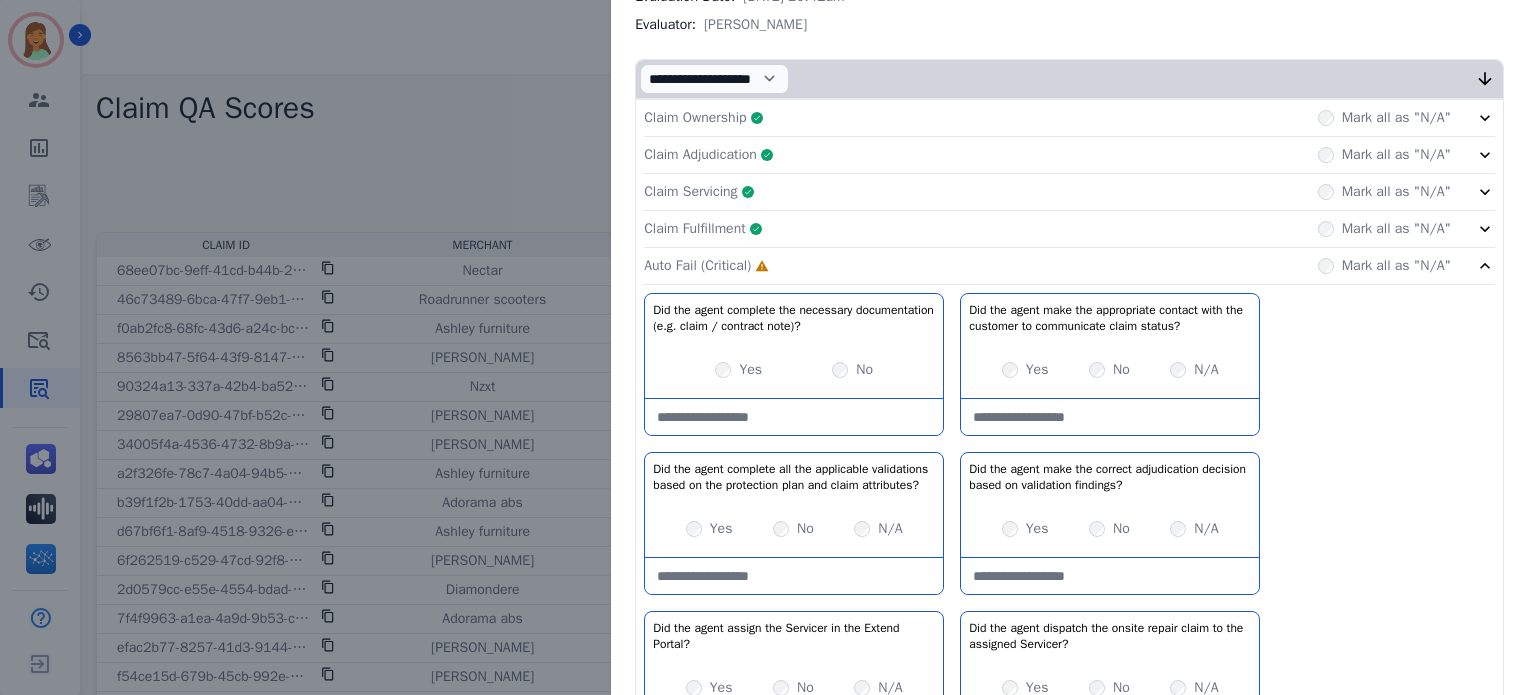 scroll, scrollTop: 400, scrollLeft: 0, axis: vertical 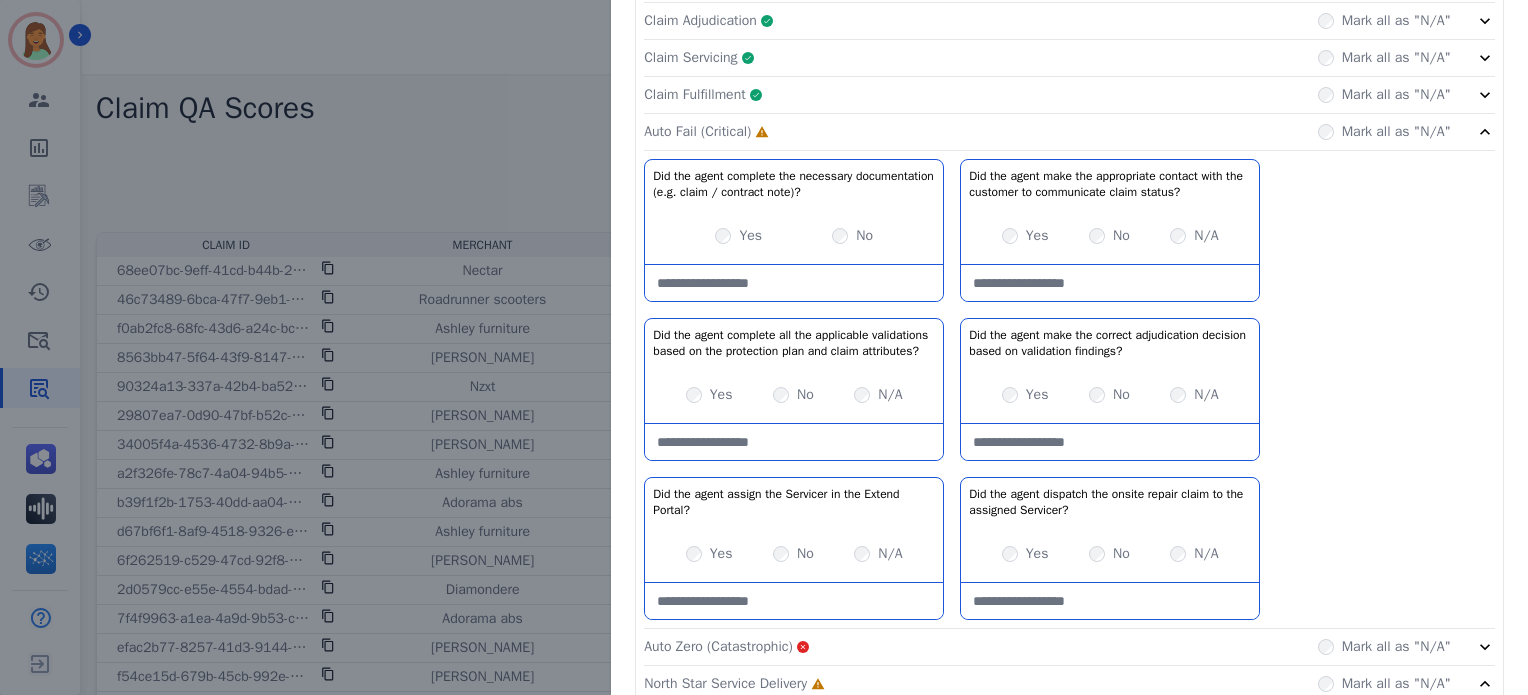click on "No" at bounding box center [852, 236] 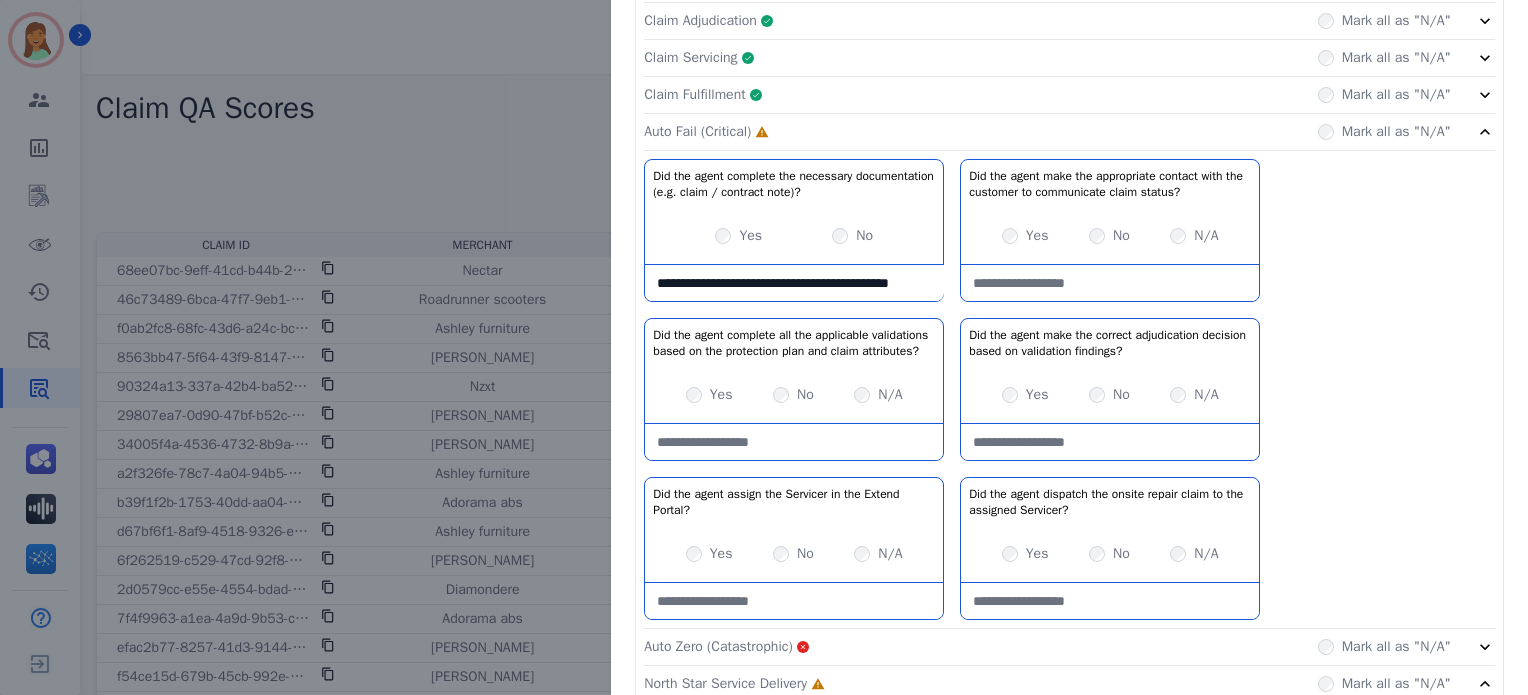 scroll, scrollTop: 0, scrollLeft: 0, axis: both 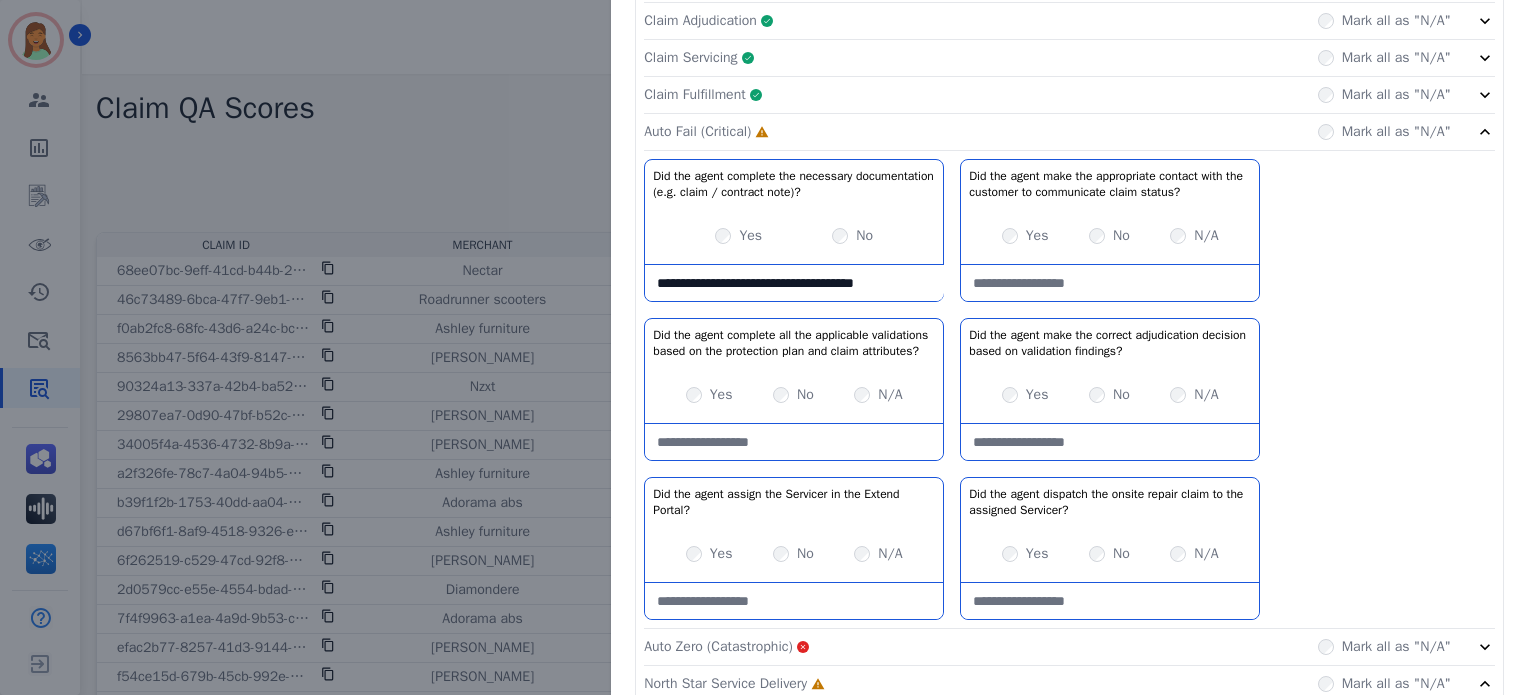 type on "**********" 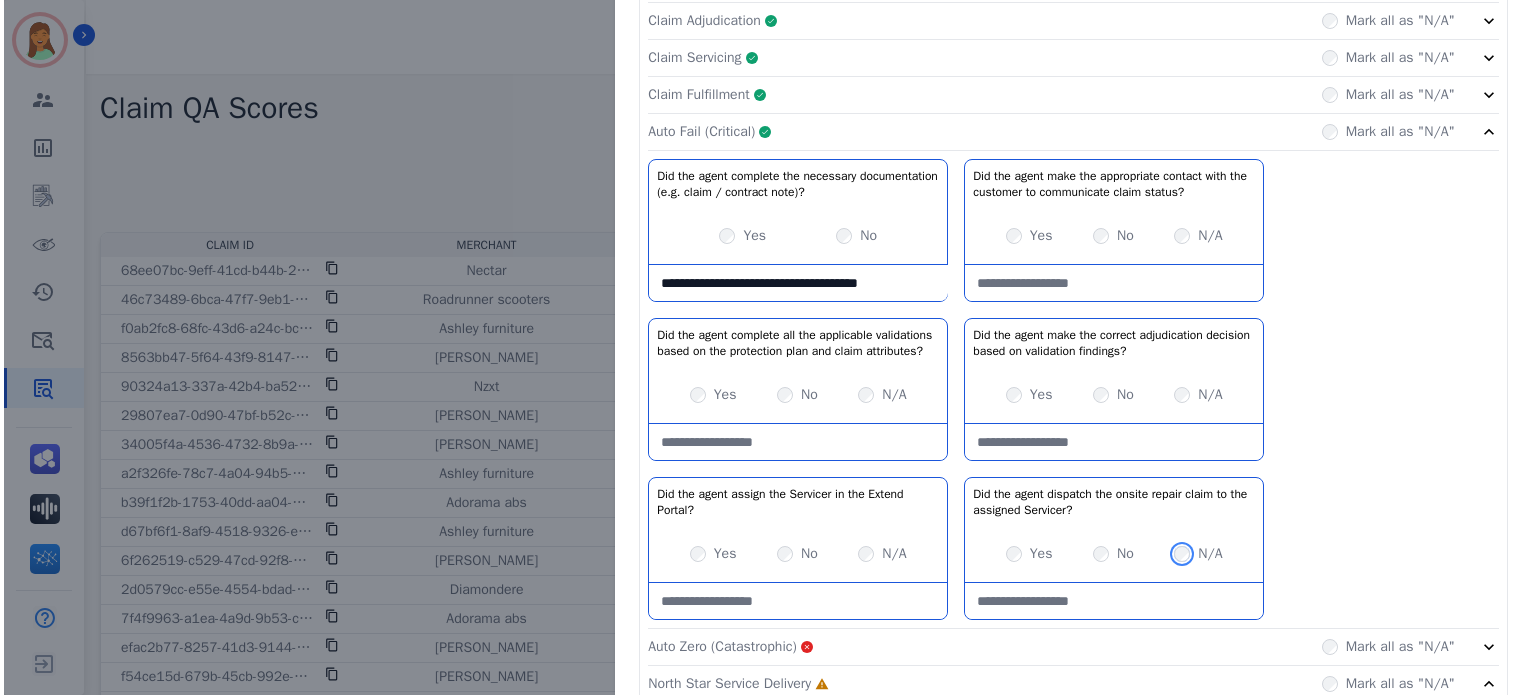 scroll, scrollTop: 671, scrollLeft: 0, axis: vertical 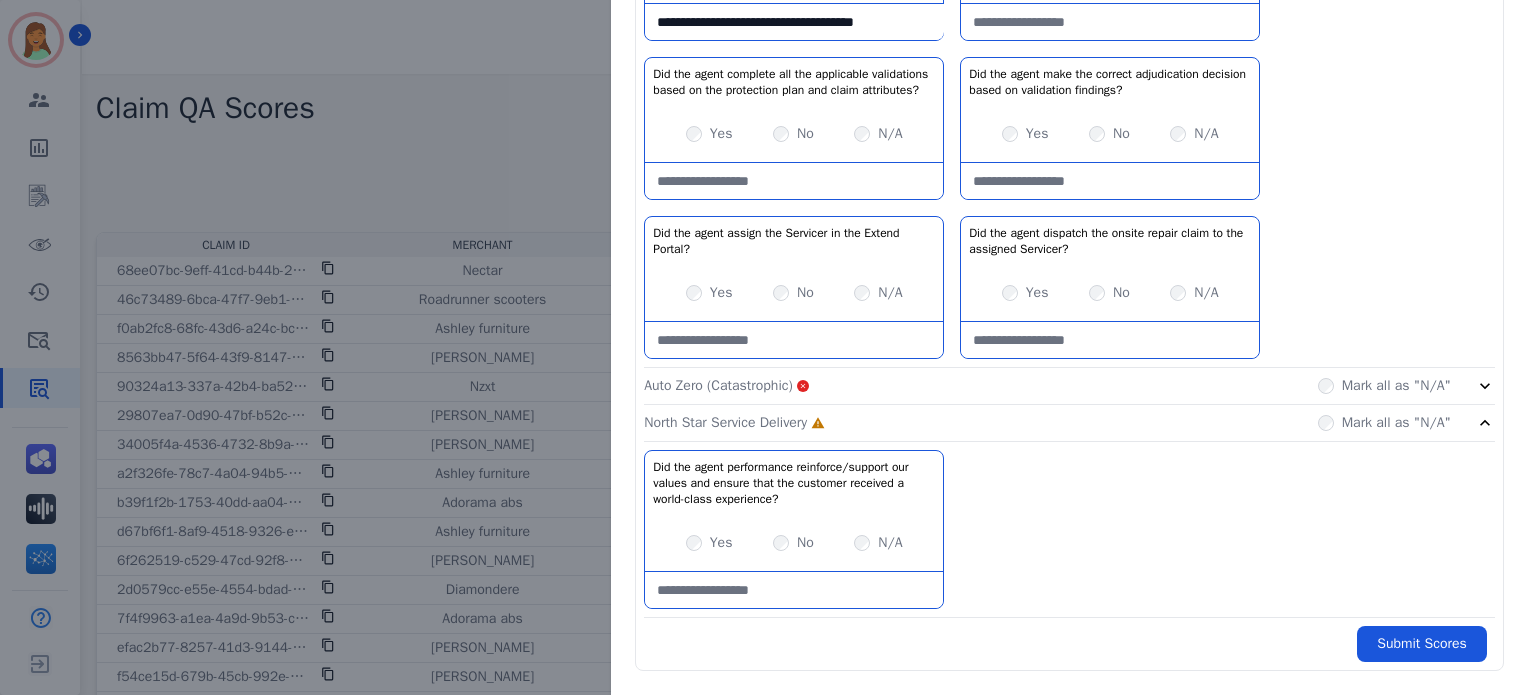 click on "Yes" at bounding box center [709, 543] 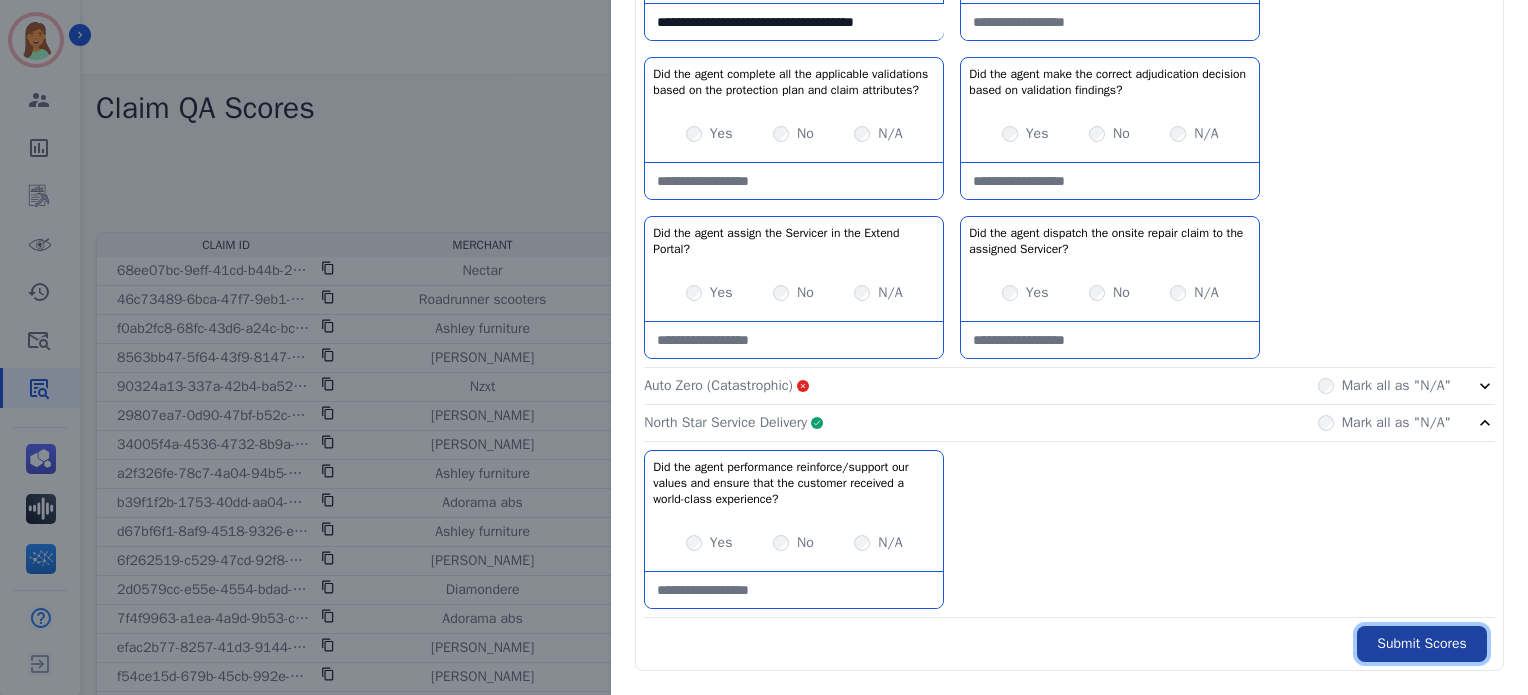 click on "Submit Scores" at bounding box center (1422, 644) 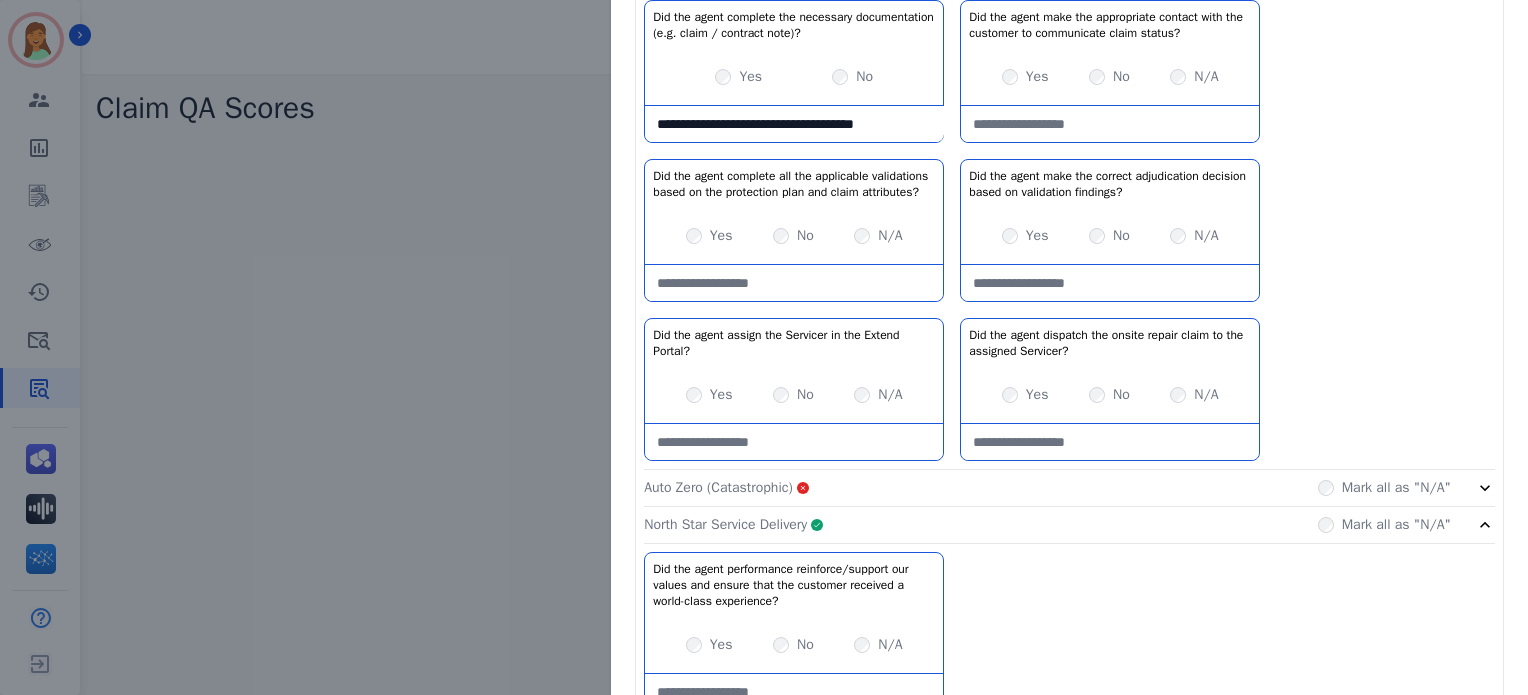 scroll, scrollTop: 783, scrollLeft: 0, axis: vertical 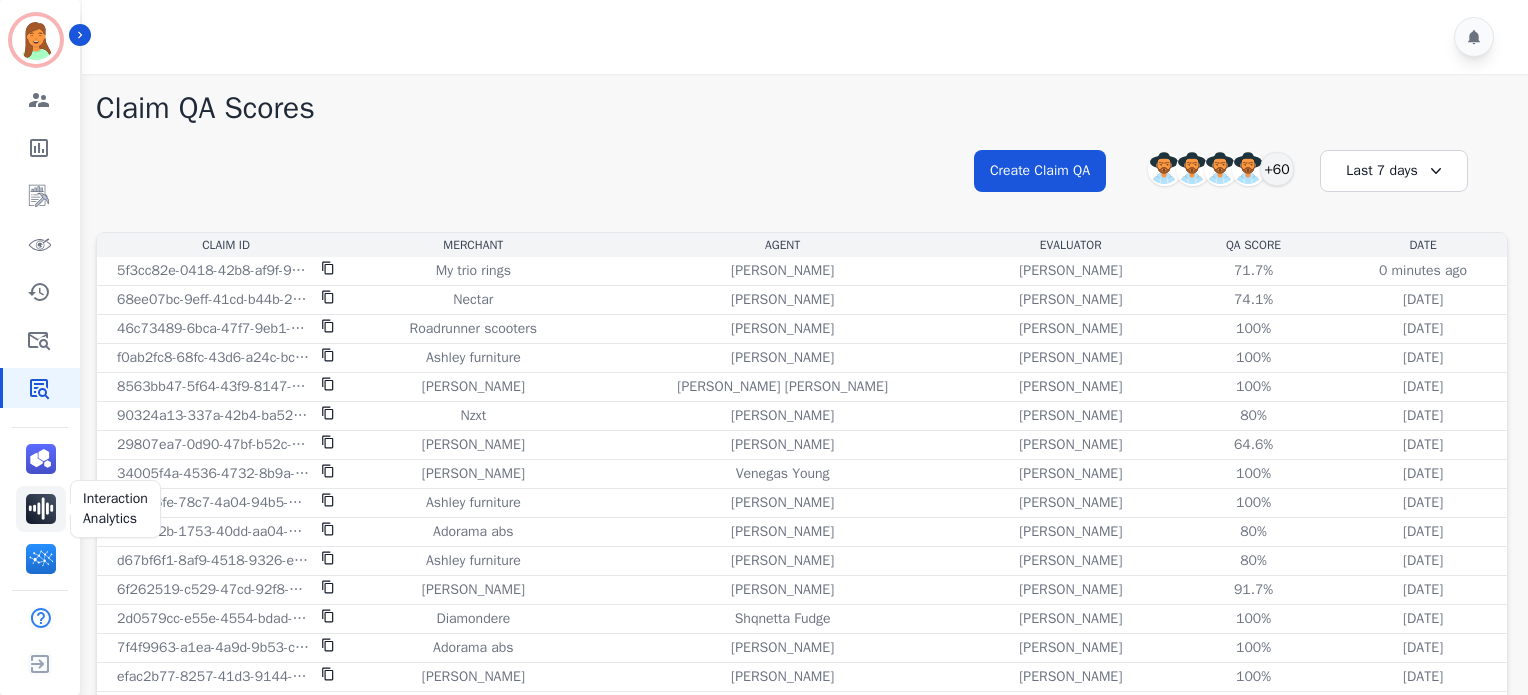 click at bounding box center [41, 509] 